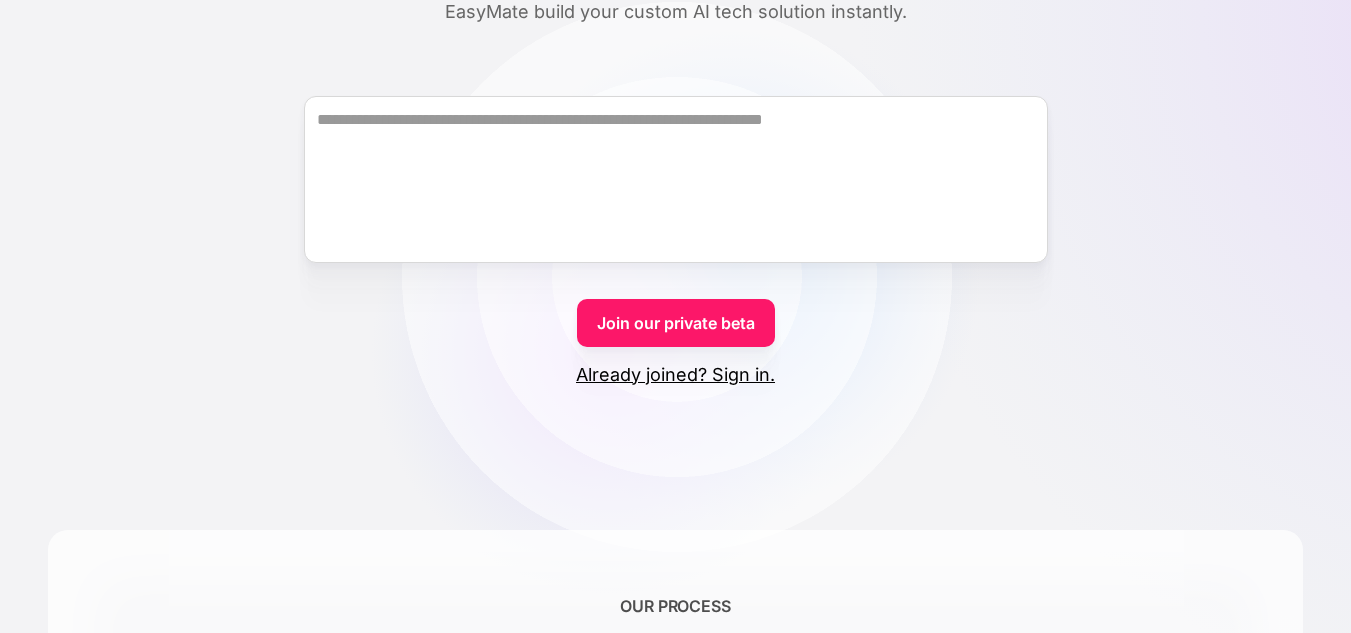 scroll, scrollTop: 300, scrollLeft: 0, axis: vertical 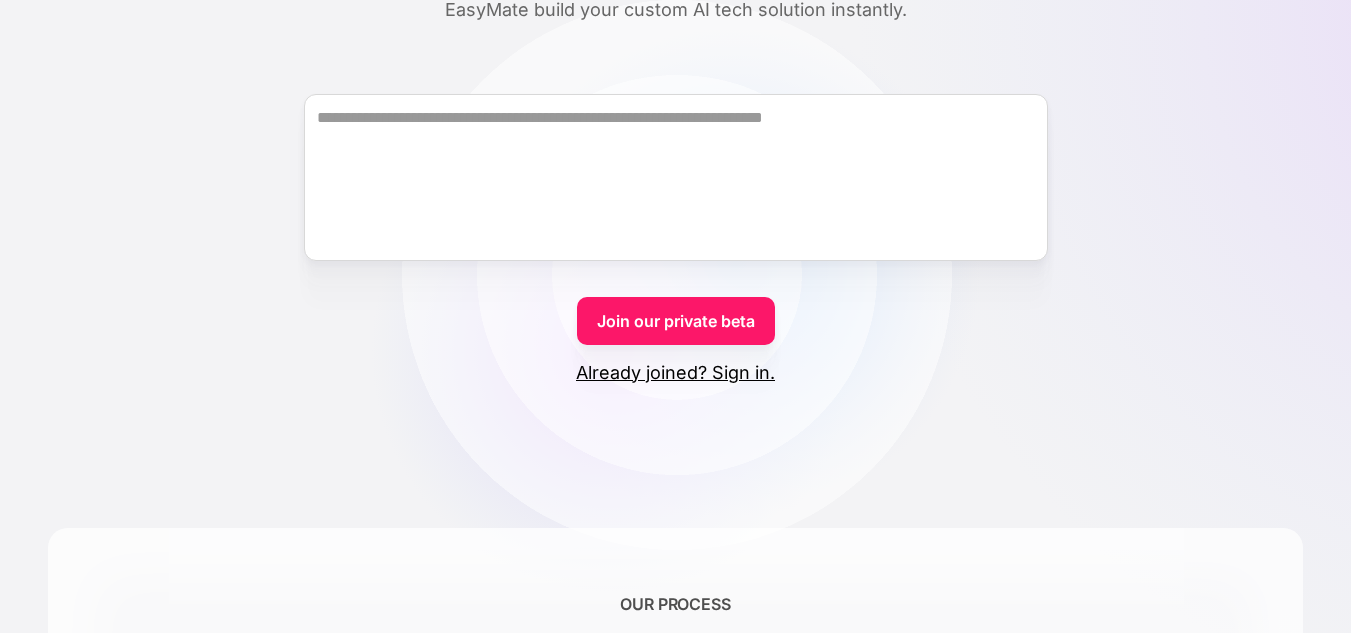 click on "Join our private beta" at bounding box center [676, 321] 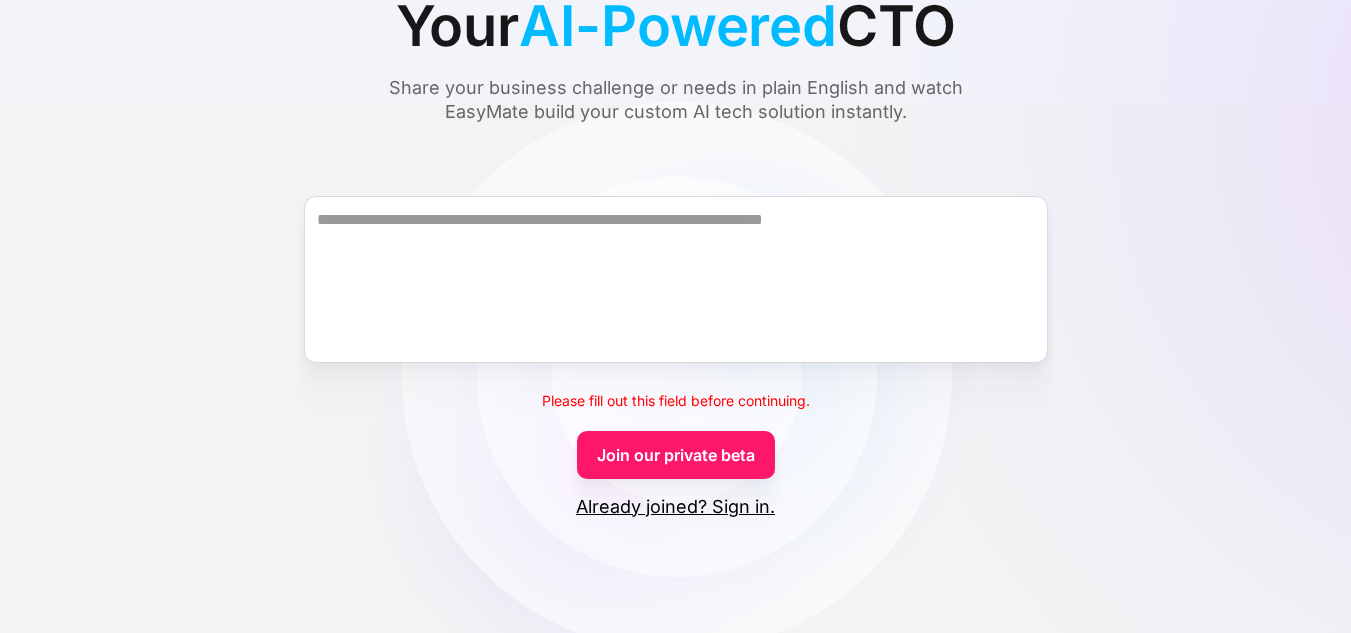 scroll, scrollTop: 200, scrollLeft: 0, axis: vertical 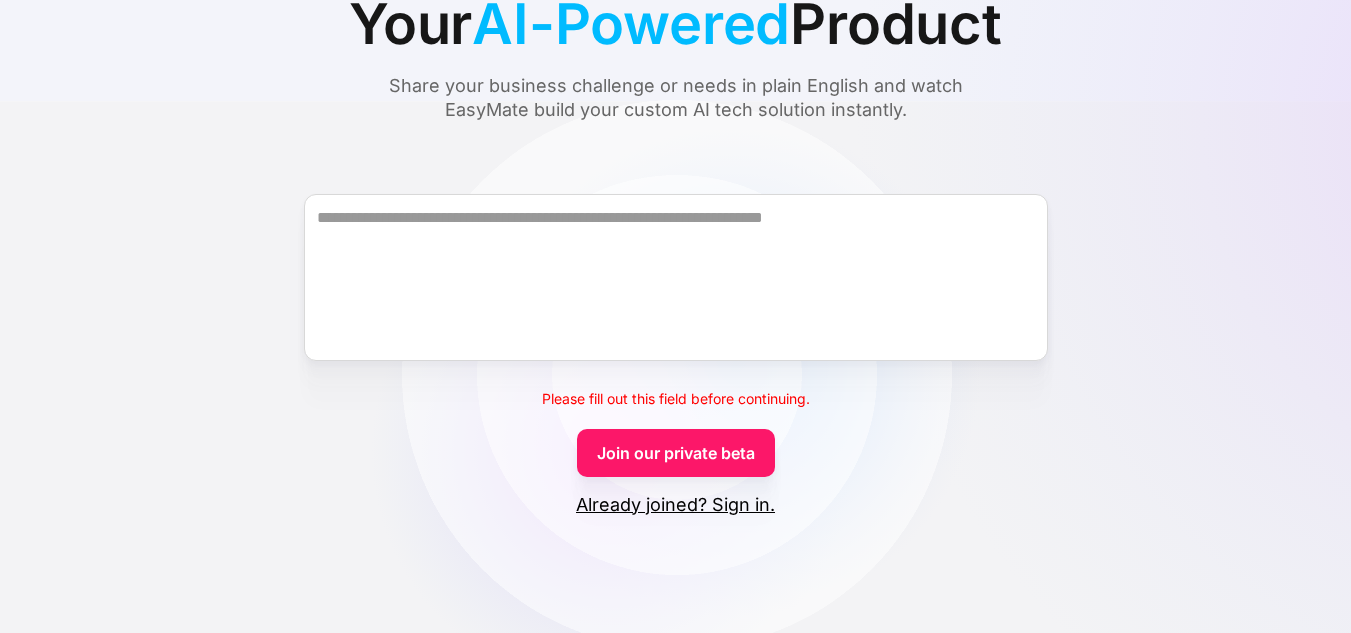 click on "Already joined? Sign in." at bounding box center [675, 505] 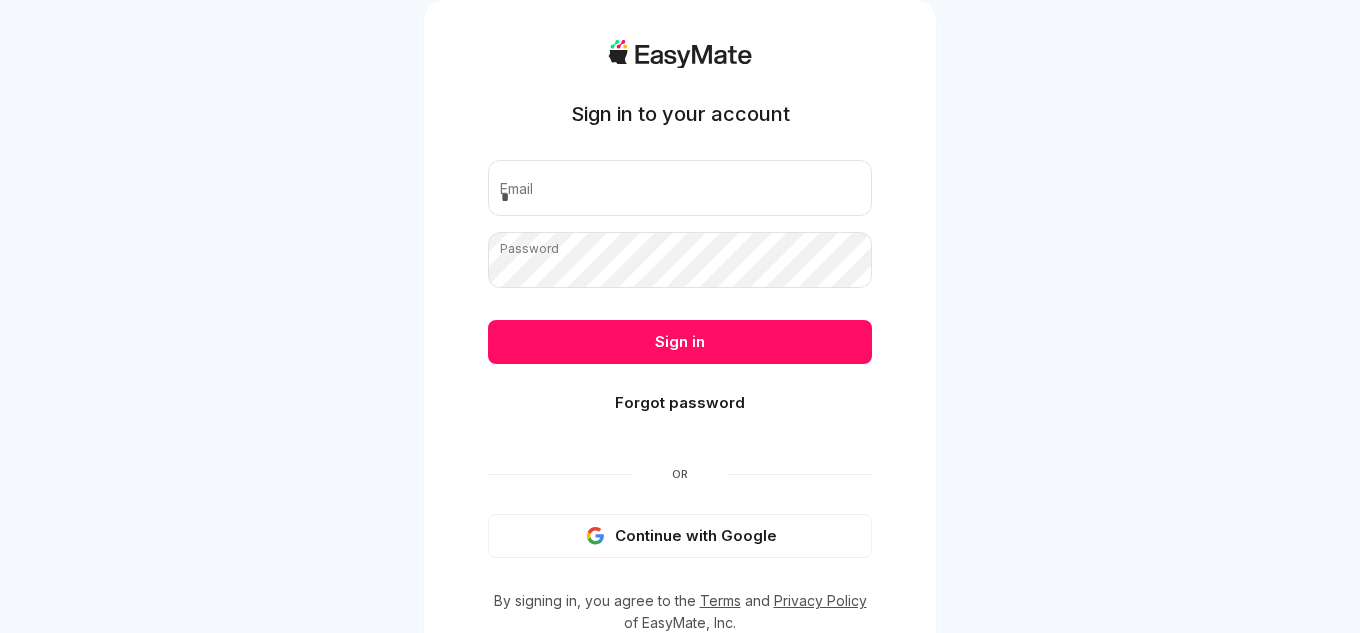 scroll, scrollTop: 0, scrollLeft: 0, axis: both 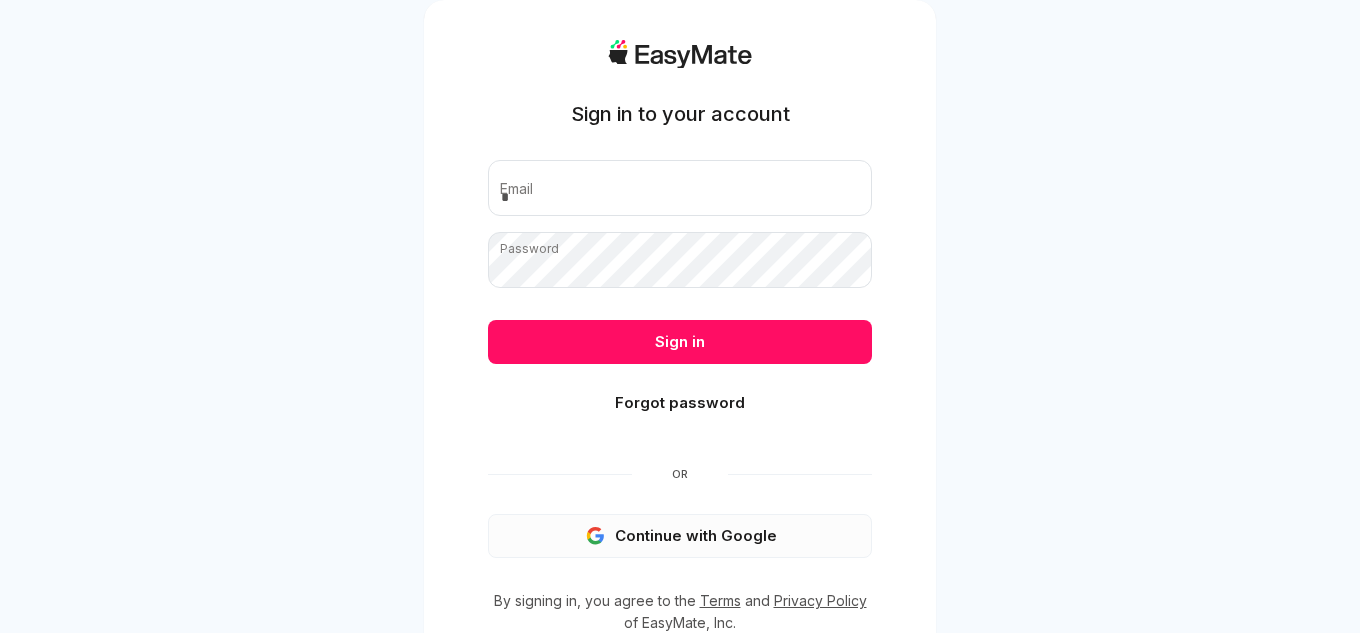 click on "Continue with Google" at bounding box center [680, 536] 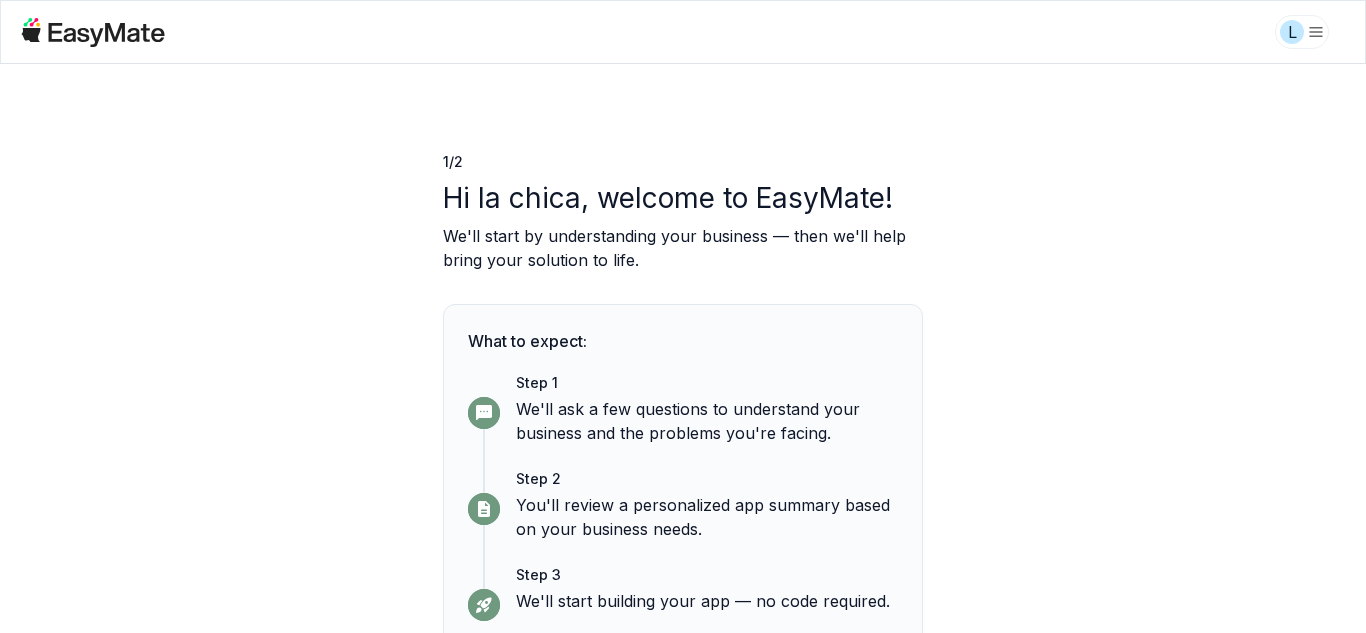 scroll, scrollTop: 0, scrollLeft: 0, axis: both 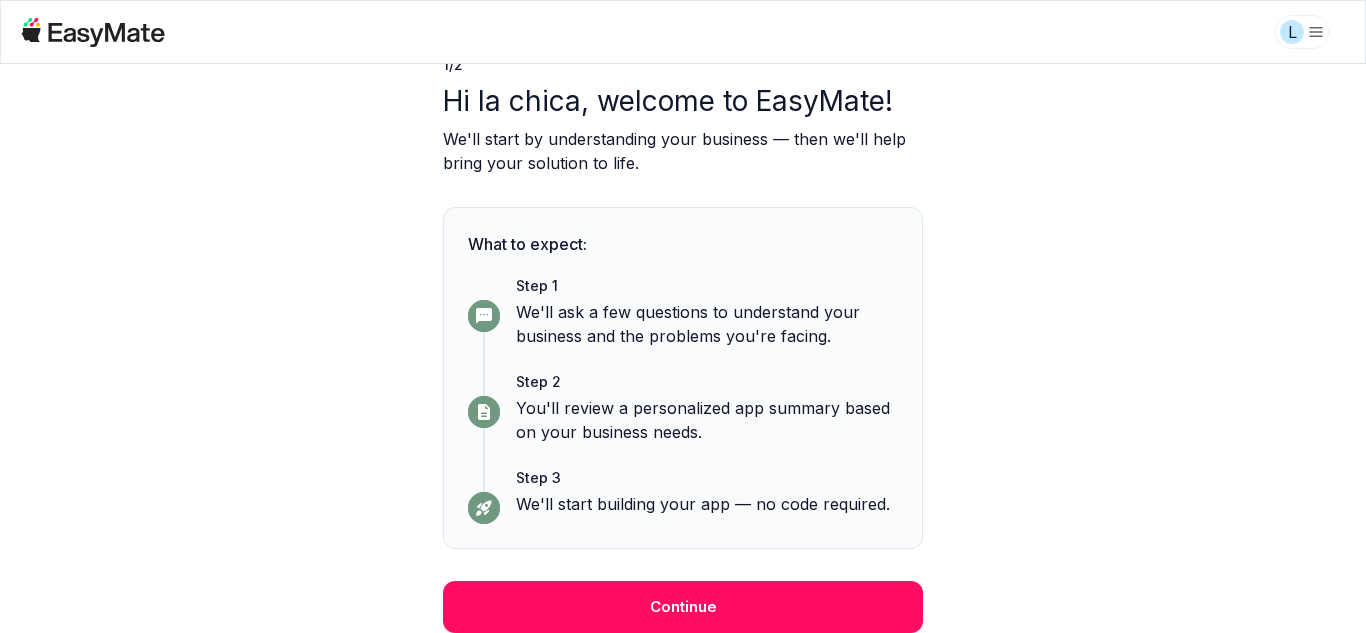 click on "[NUMBER] / [NUMBER] Hi la chica, welcome to EasyMate! We'll start by understanding your business — then we'll help bring your solution to life. What to expect: Step [NUMBER] We'll ask a few questions to understand your business and the problems you're facing. Step [NUMBER] You'll review a personalized app summary based on your business needs. Step [NUMBER] We'll start building your app — no code required. Continue" at bounding box center (683, 300) 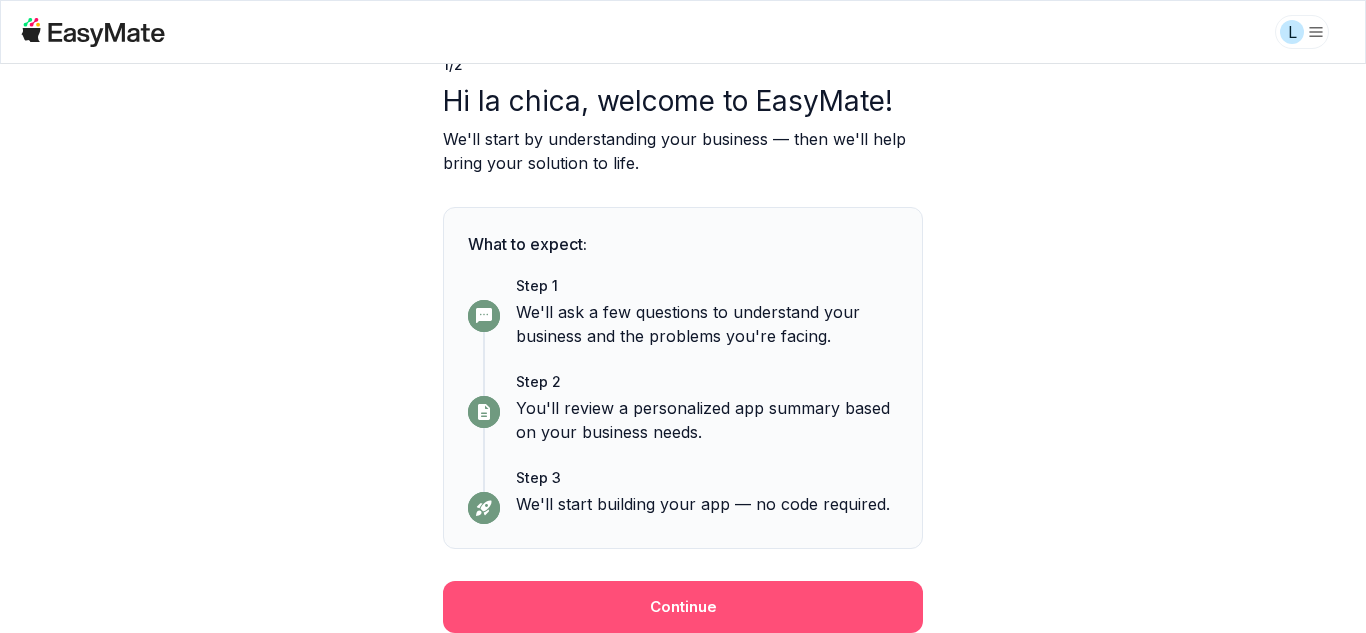 click on "Continue" at bounding box center (683, 607) 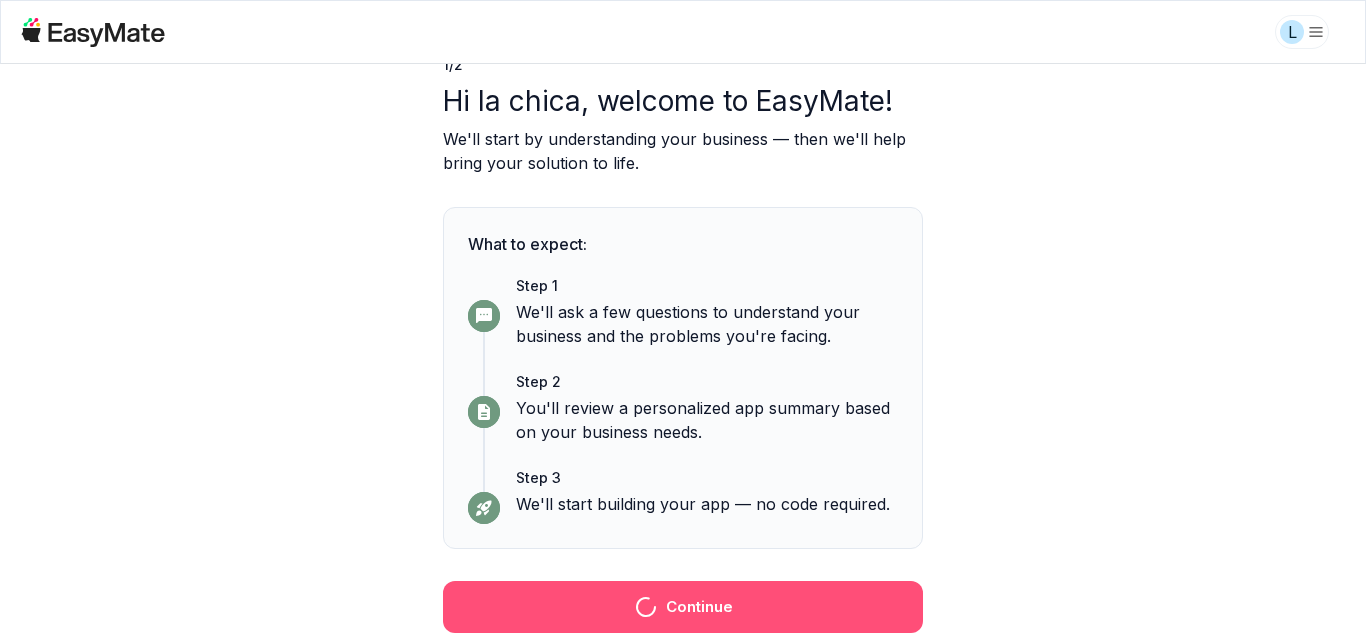 scroll, scrollTop: 57, scrollLeft: 0, axis: vertical 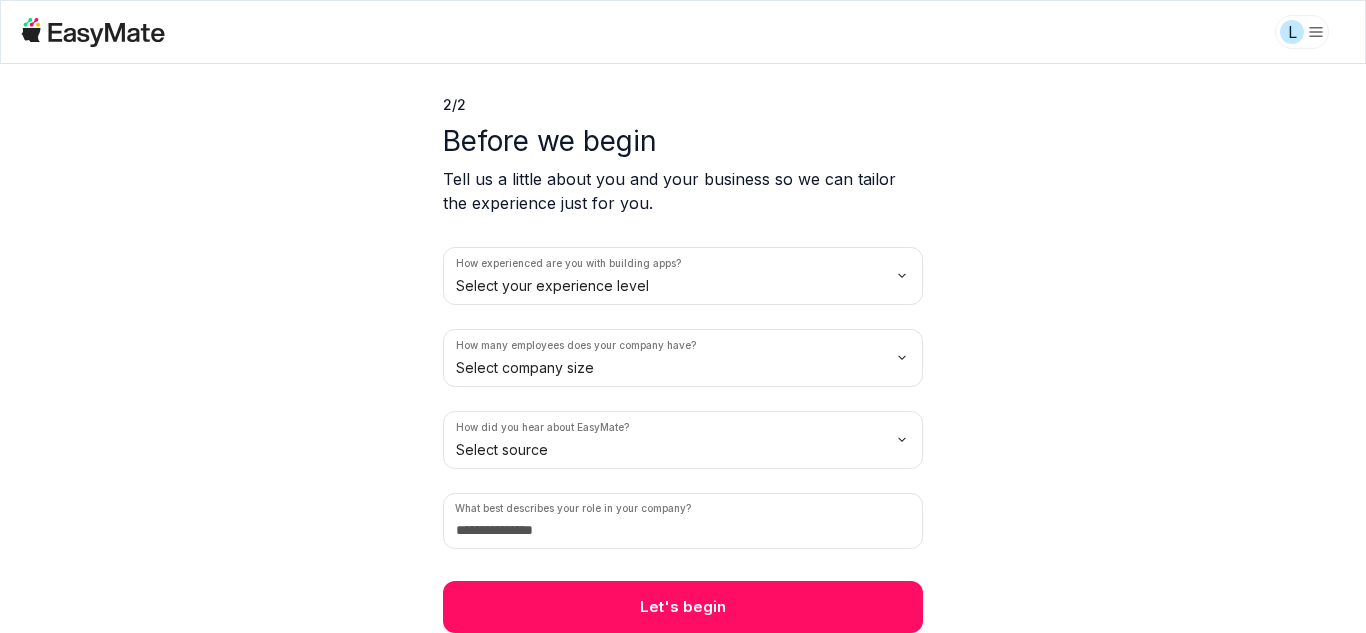 click on "L 2 / 2 Before we begin Tell us a little about you and your business so we can tailor the experience just for you. How experienced are you with building apps? Select your experience level How many employees does your company have? Select company size How did you hear about EasyMate? Select source What best describes your role in your company? Let's begin" at bounding box center [683, 316] 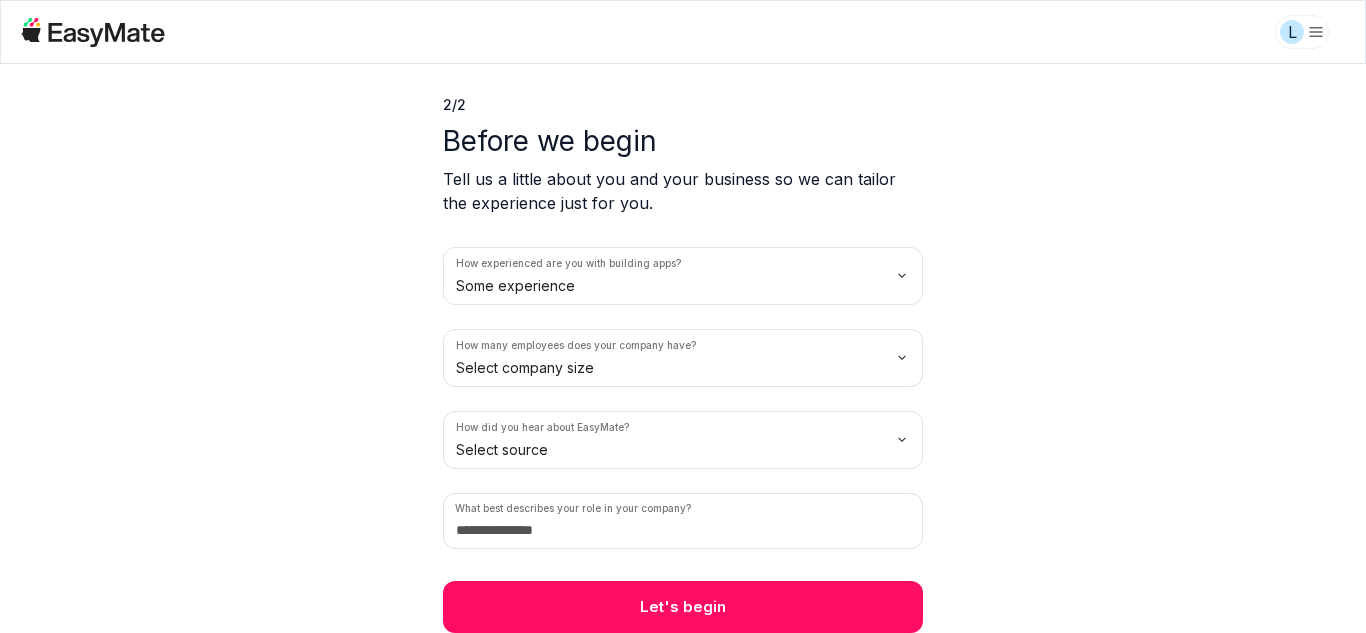 click on "L 2 / 2 Before we begin Tell us a little about you and your business so we can tailor the experience just for you. How experienced are you with building apps? Some experience How many employees does your company have? Select company size How did you hear about EasyMate? Select source What best describes your role in your company? Let's begin" at bounding box center (683, 316) 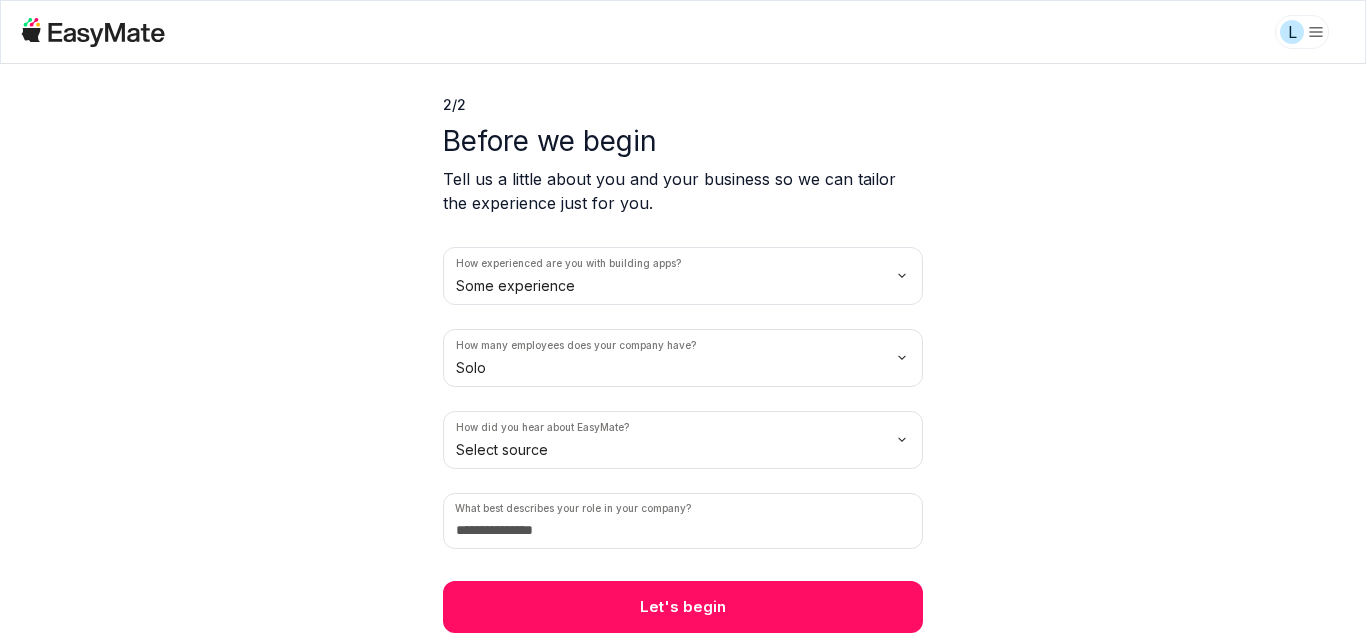click on "L 2 / 2 Before we begin Tell us a little about you and your business so we can tailor the experience just for you. How experienced are you with building apps? Some experience How many employees does your company have? Solo How did you hear about EasyMate? Select source What best describes your role in your company? Let's begin" at bounding box center (683, 316) 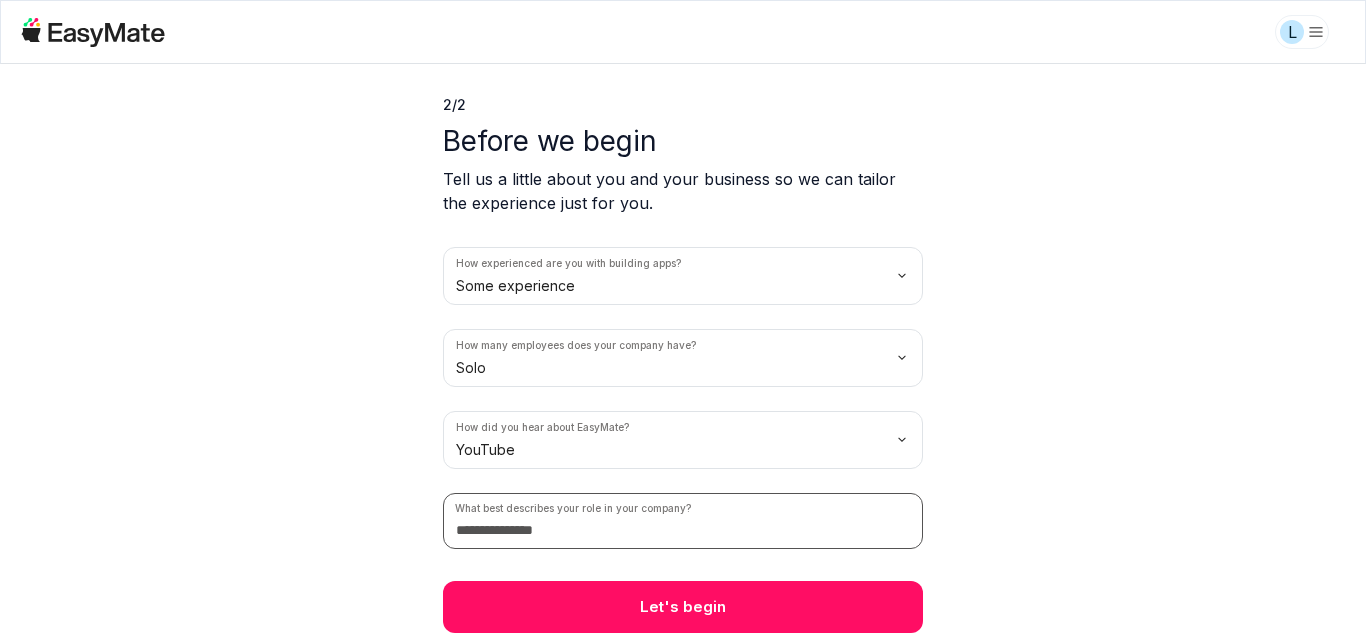 click at bounding box center (683, 521) 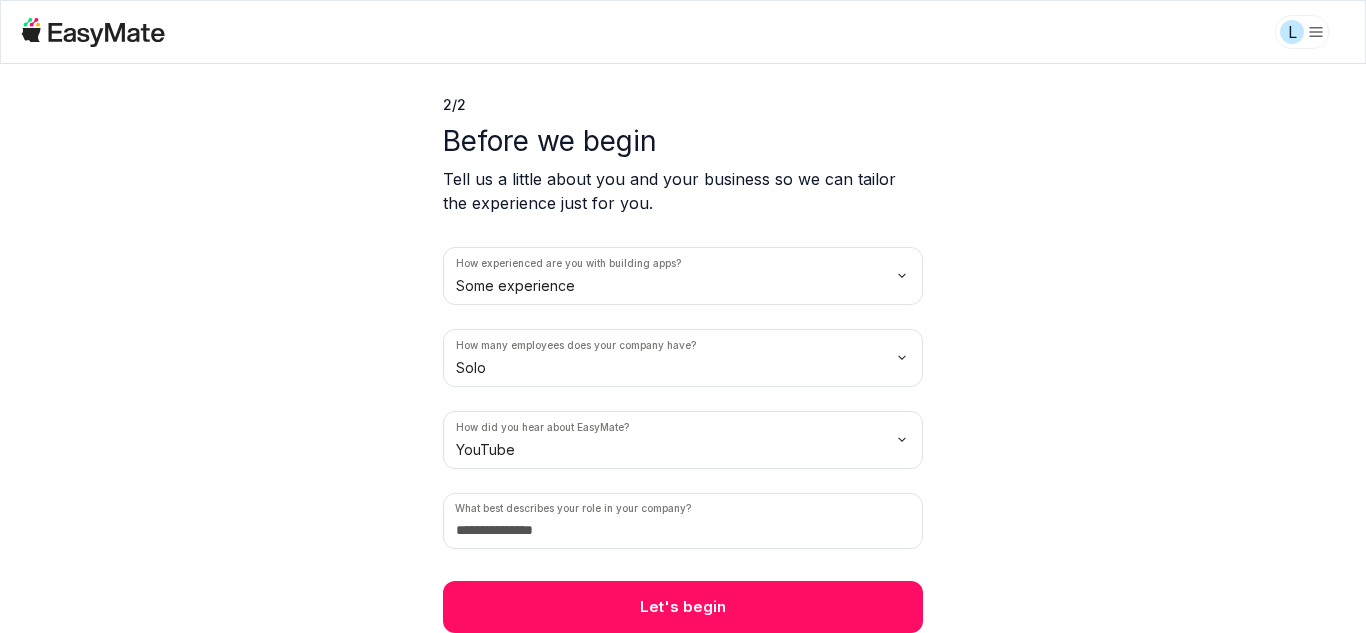 click on "Let's begin" at bounding box center (683, 607) 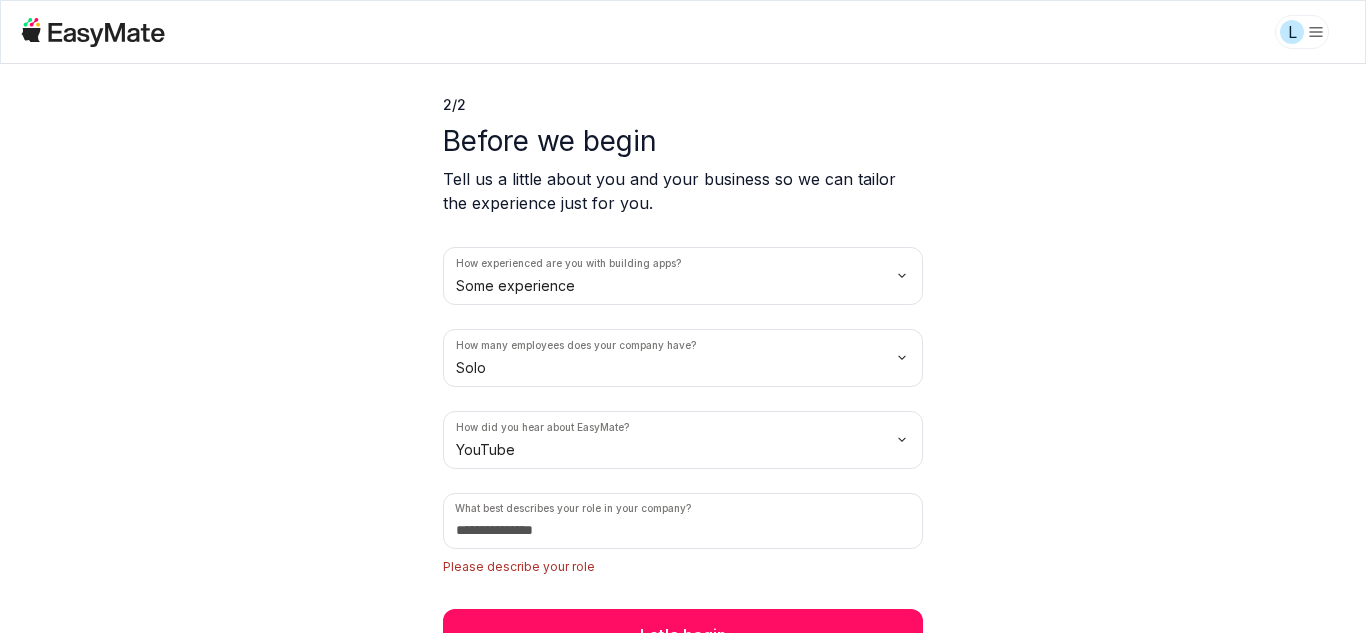 scroll, scrollTop: 85, scrollLeft: 0, axis: vertical 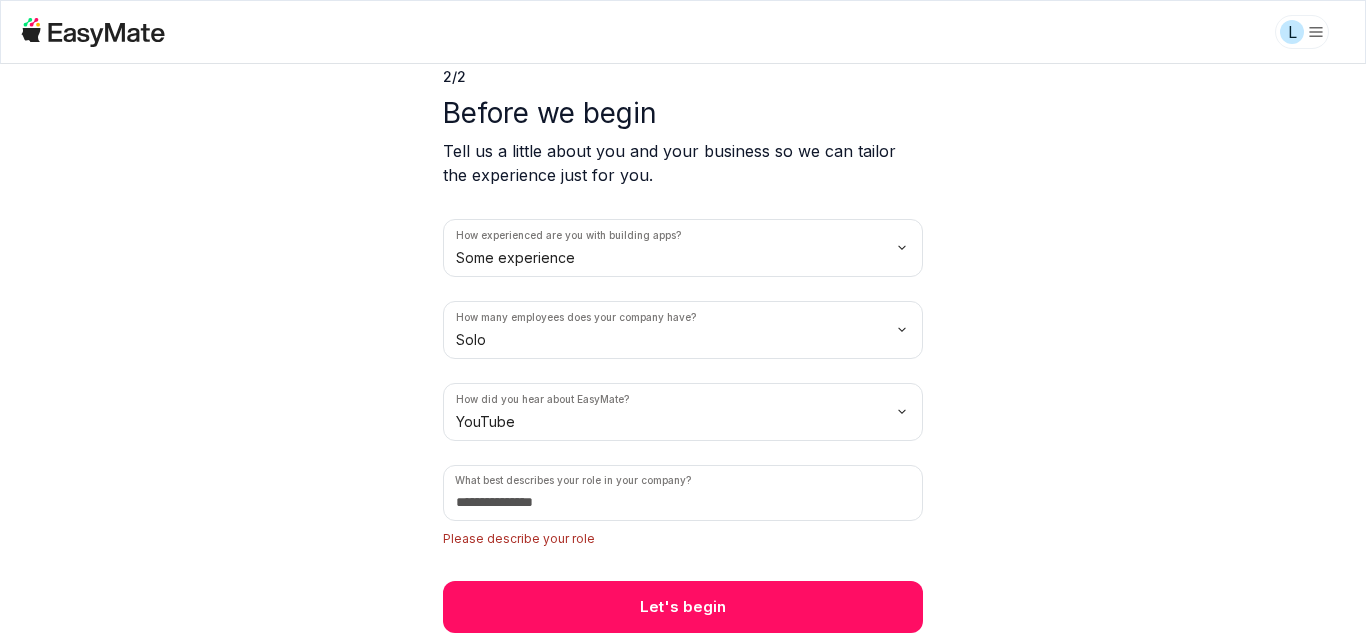 click on "What best describes your role in your company? Please describe your role" at bounding box center [683, 507] 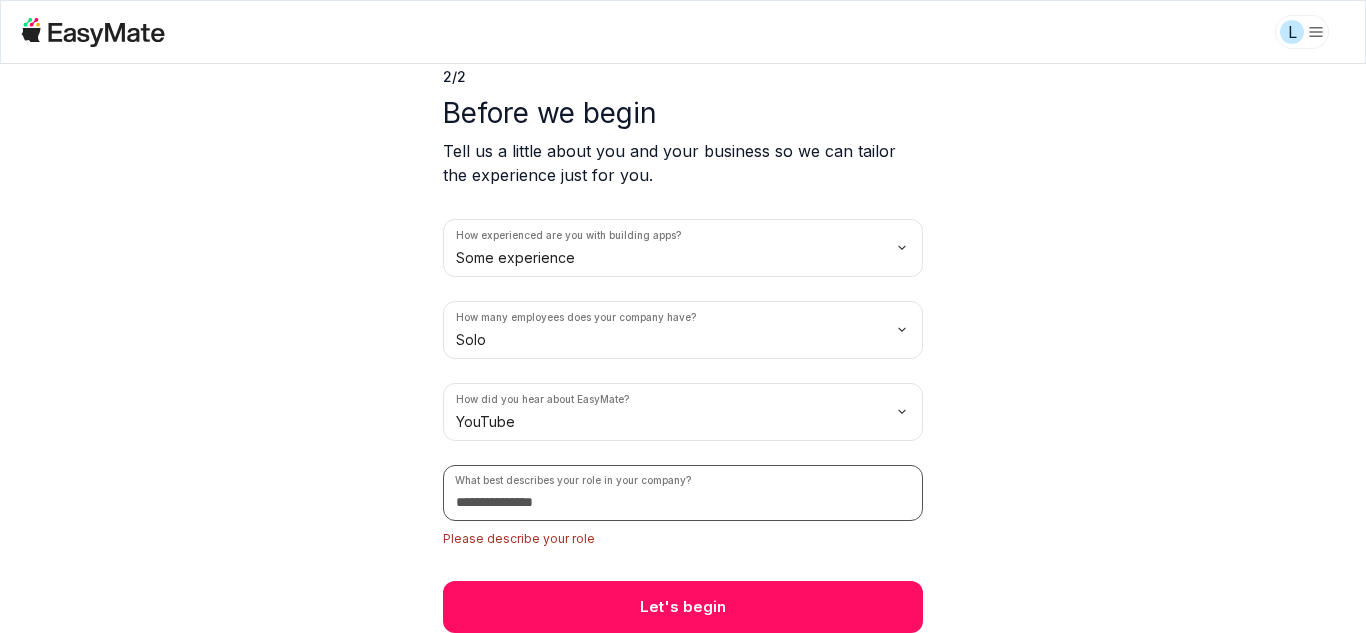click at bounding box center [683, 493] 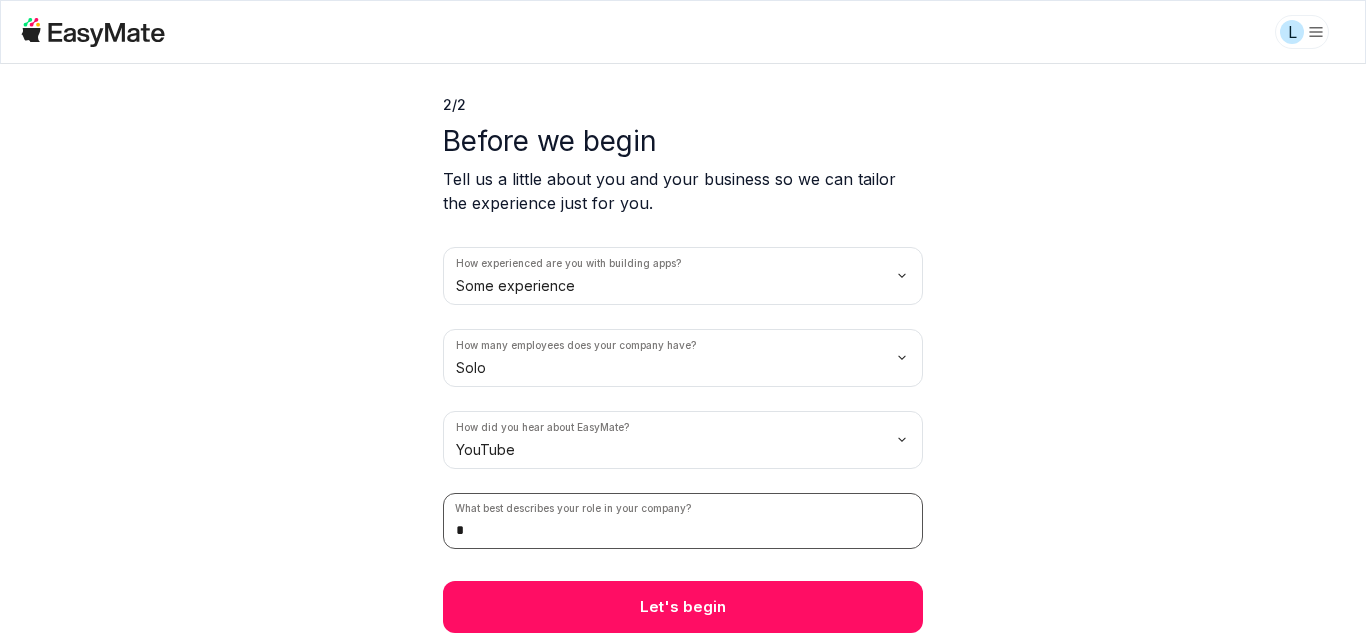 scroll, scrollTop: 57, scrollLeft: 0, axis: vertical 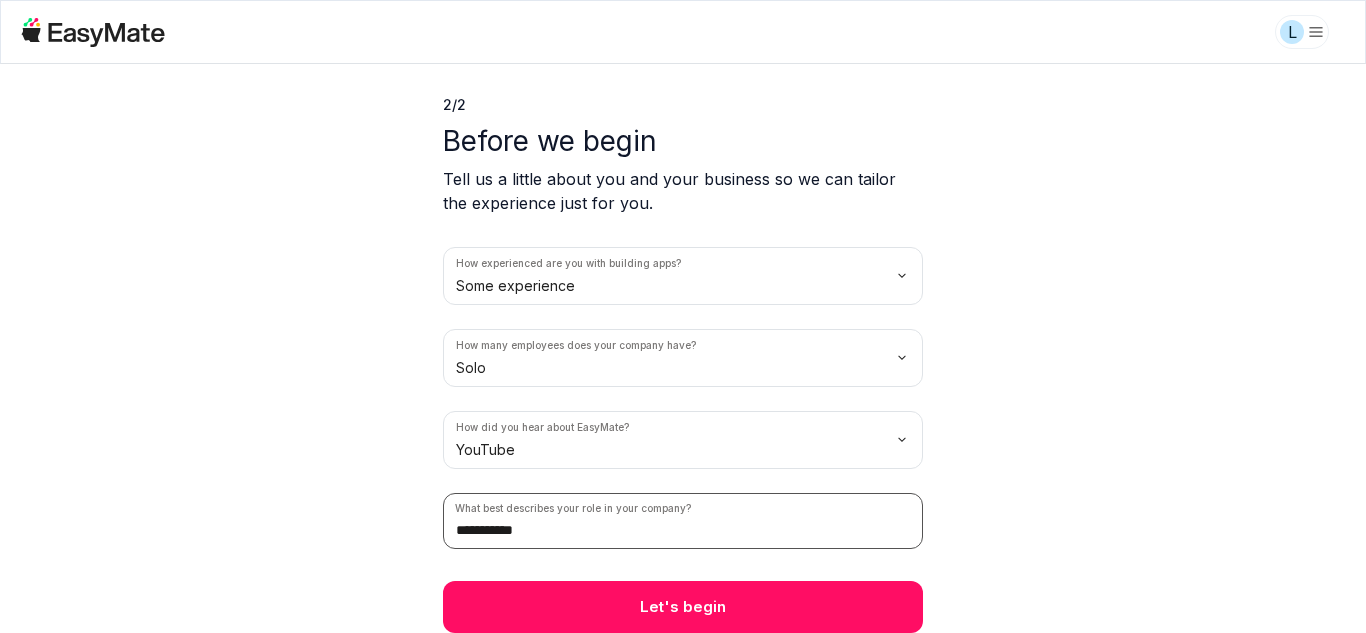 type on "**********" 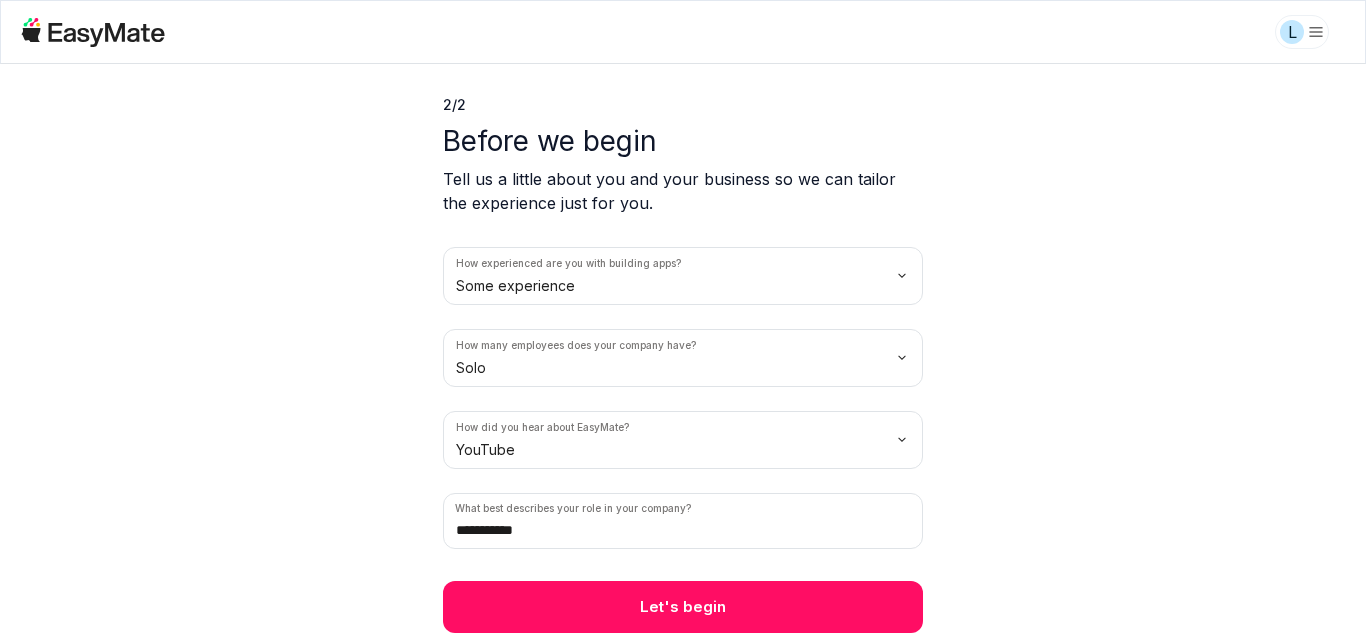 click on "**********" at bounding box center [683, 320] 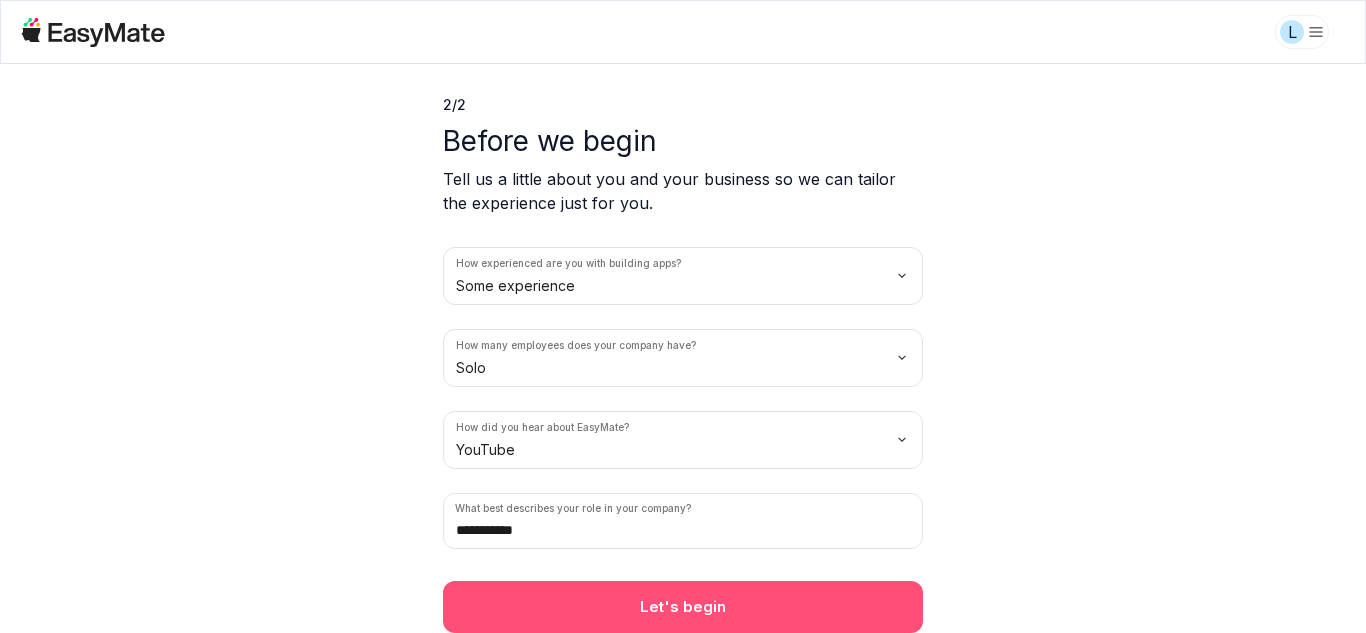 click on "Let's begin" at bounding box center (683, 607) 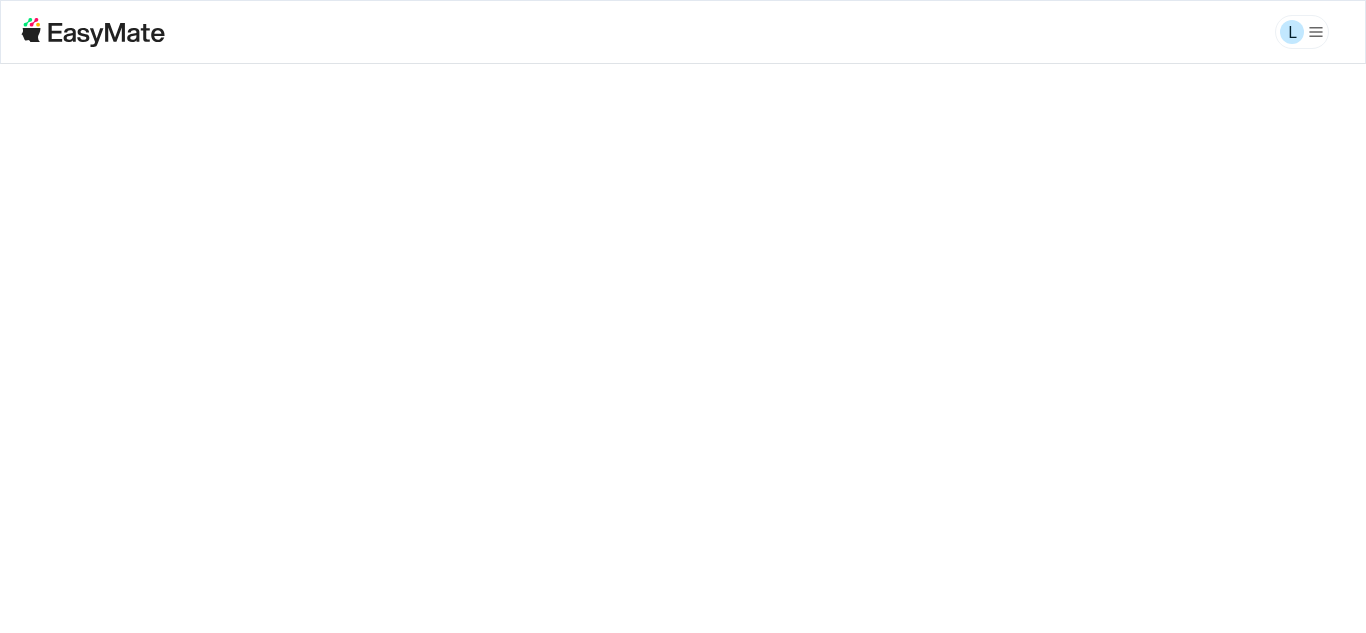 scroll, scrollTop: 0, scrollLeft: 0, axis: both 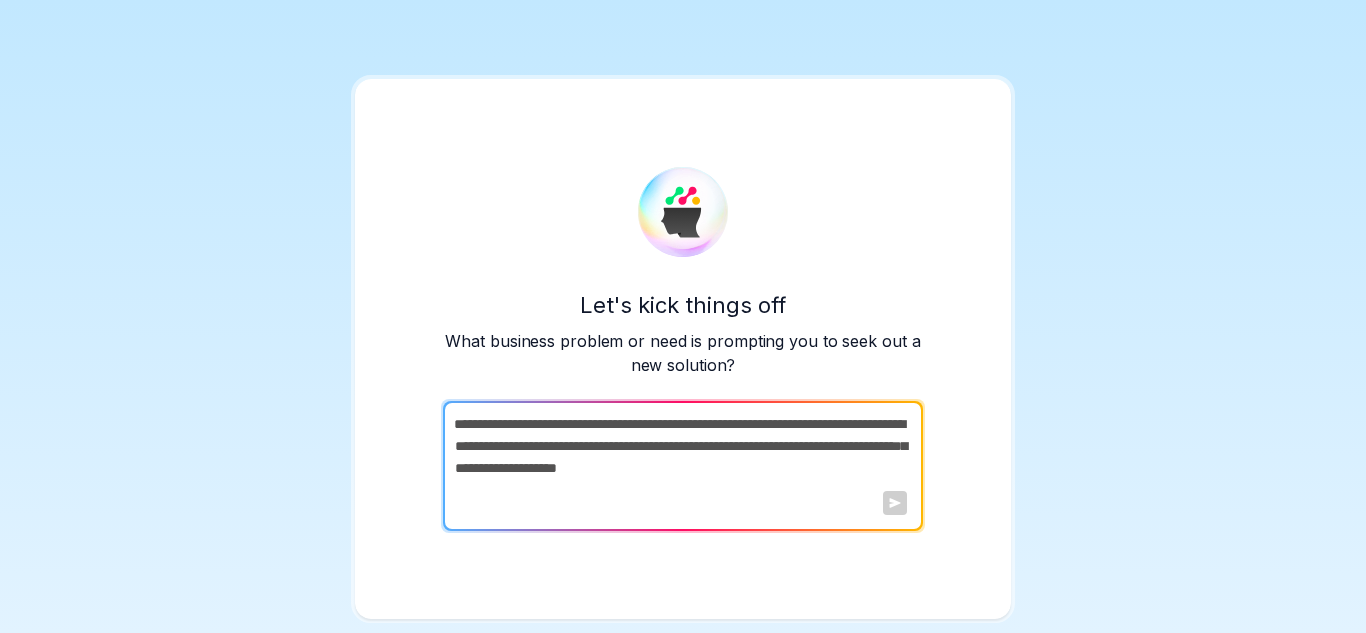 click at bounding box center [681, 466] 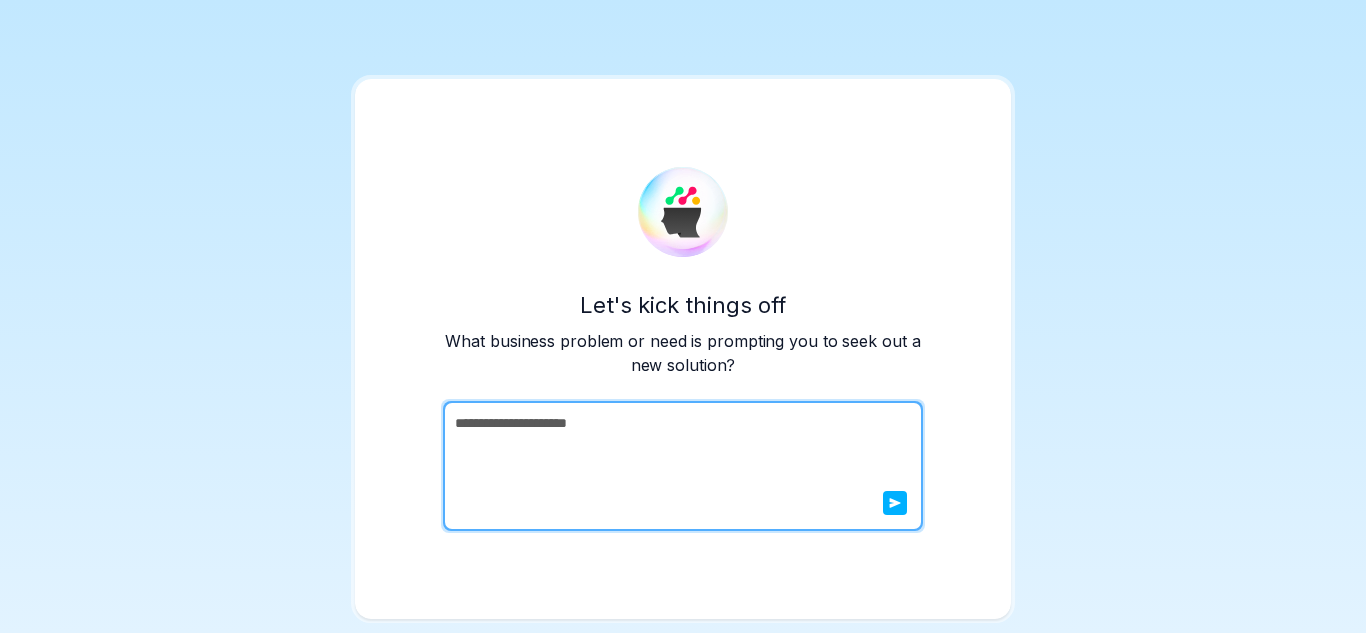 type on "**********" 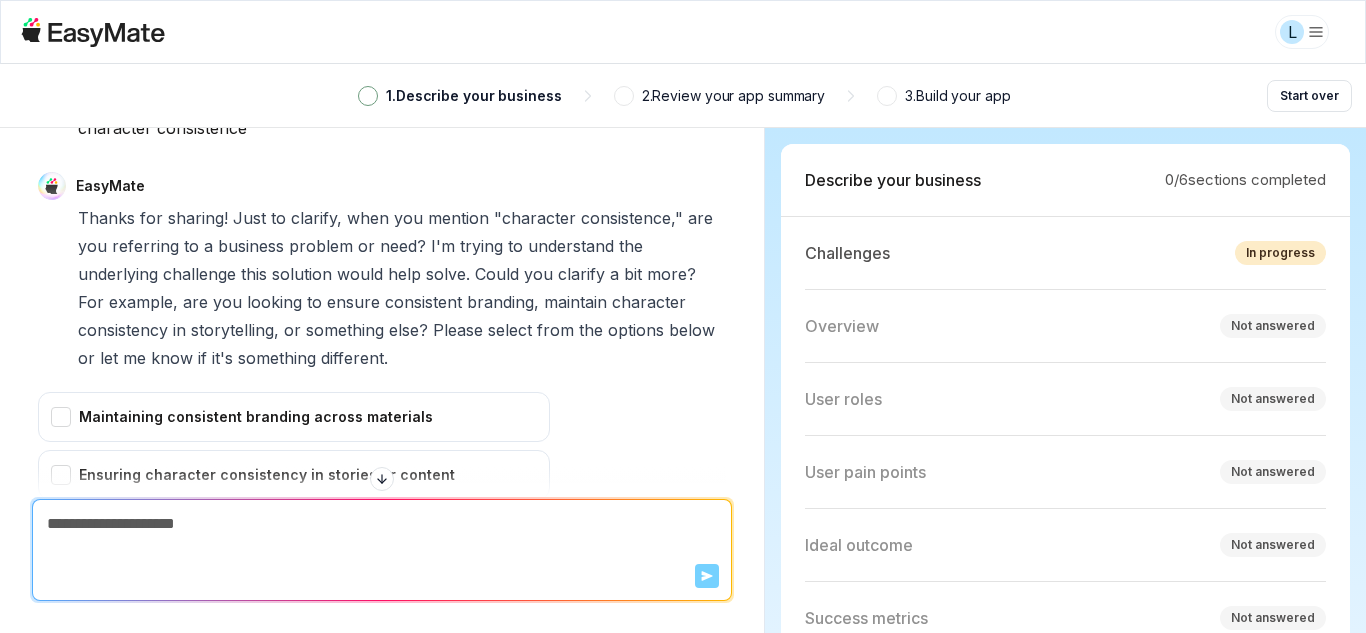 scroll, scrollTop: 149, scrollLeft: 0, axis: vertical 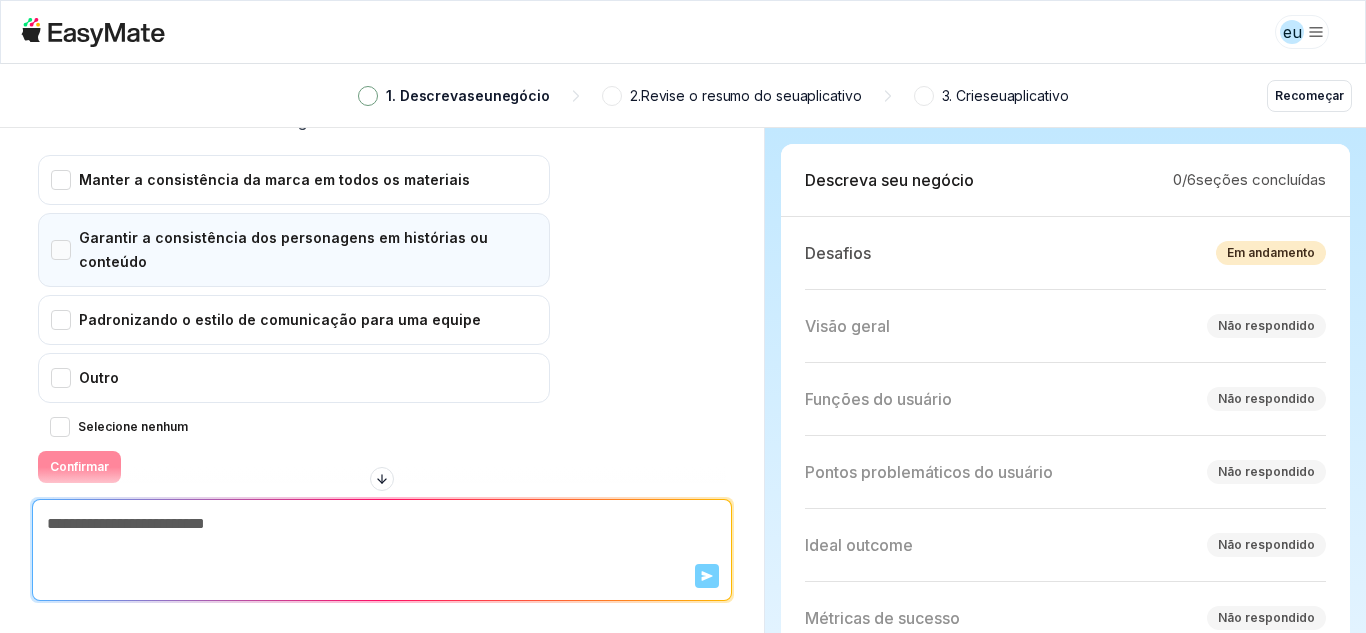 click on "Garantir a consistência dos personagens em histórias ou conteúdo" at bounding box center [294, 250] 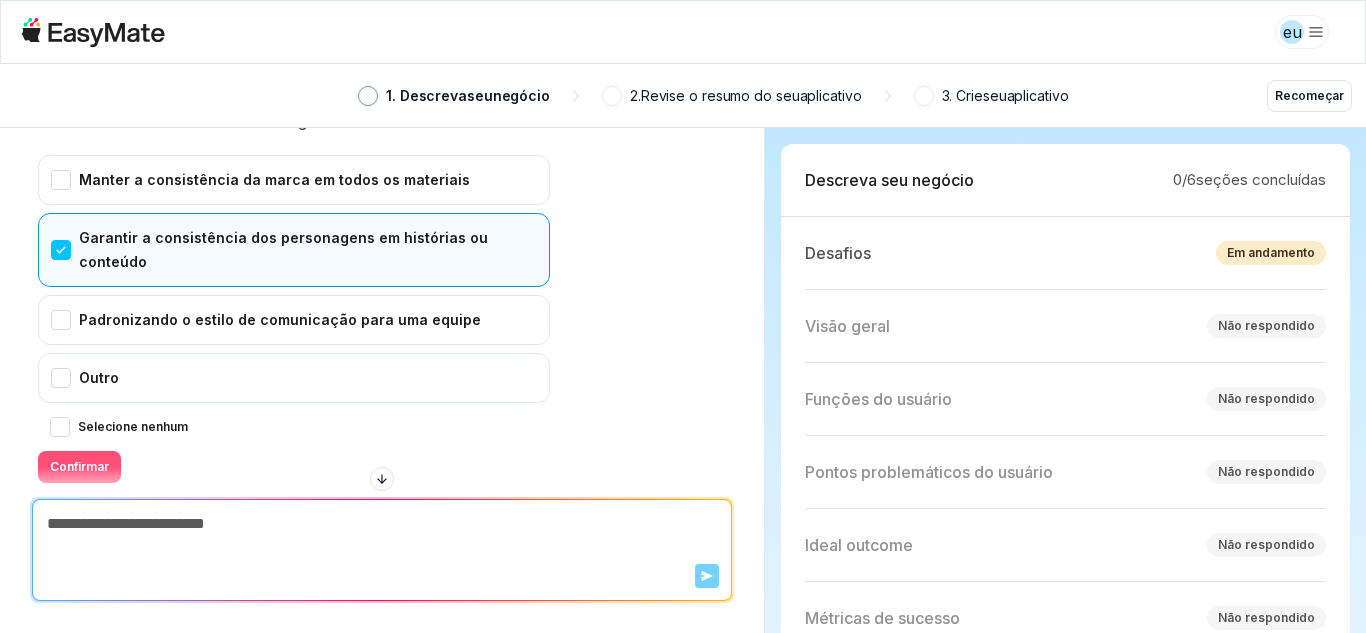click on "Confirmar" at bounding box center (79, 467) 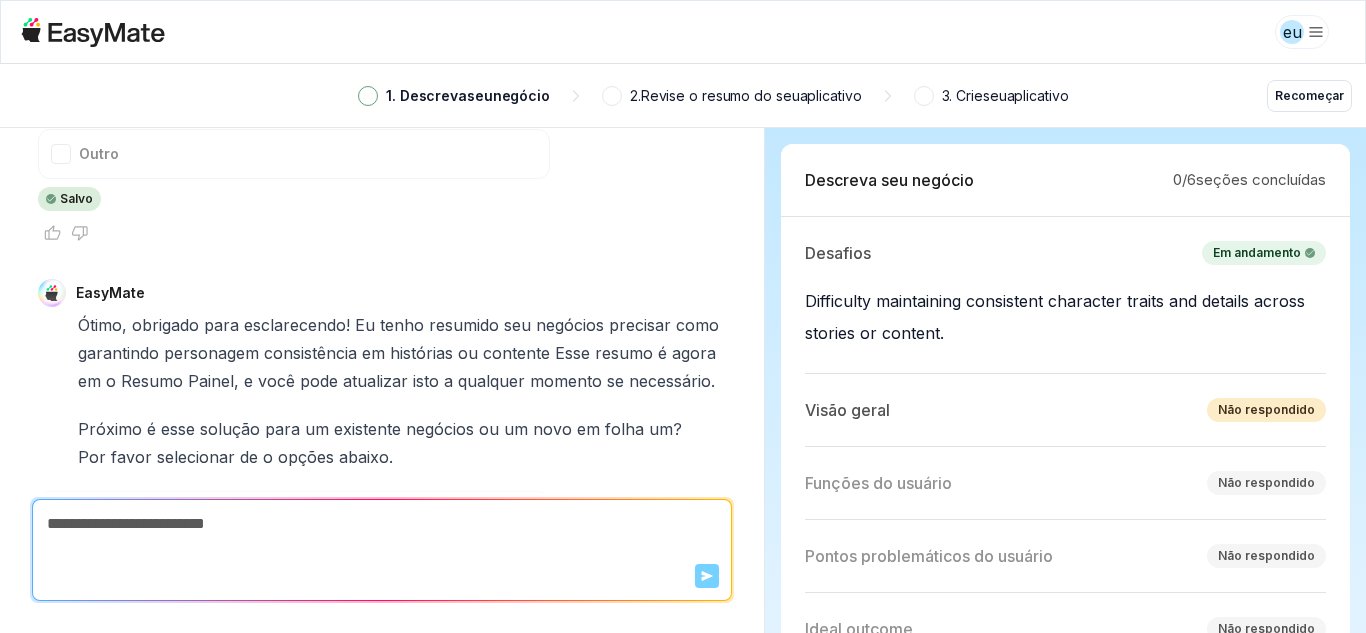 scroll, scrollTop: 817, scrollLeft: 0, axis: vertical 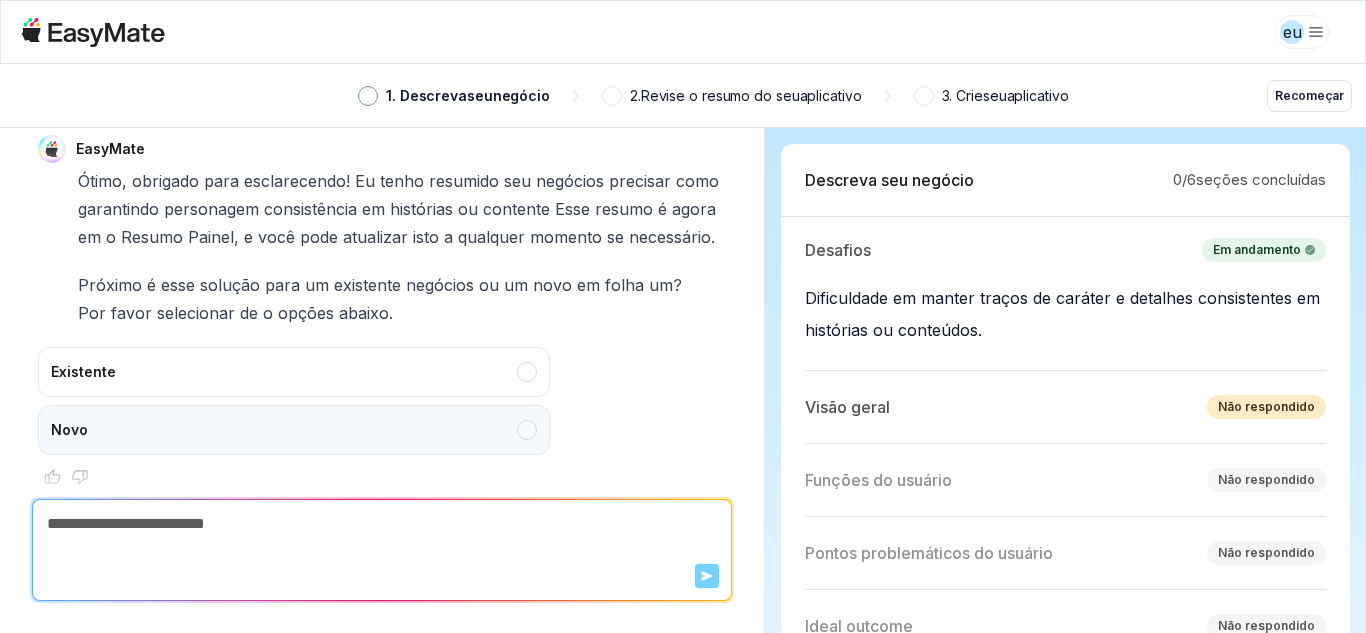click on "Novo" at bounding box center (294, 430) 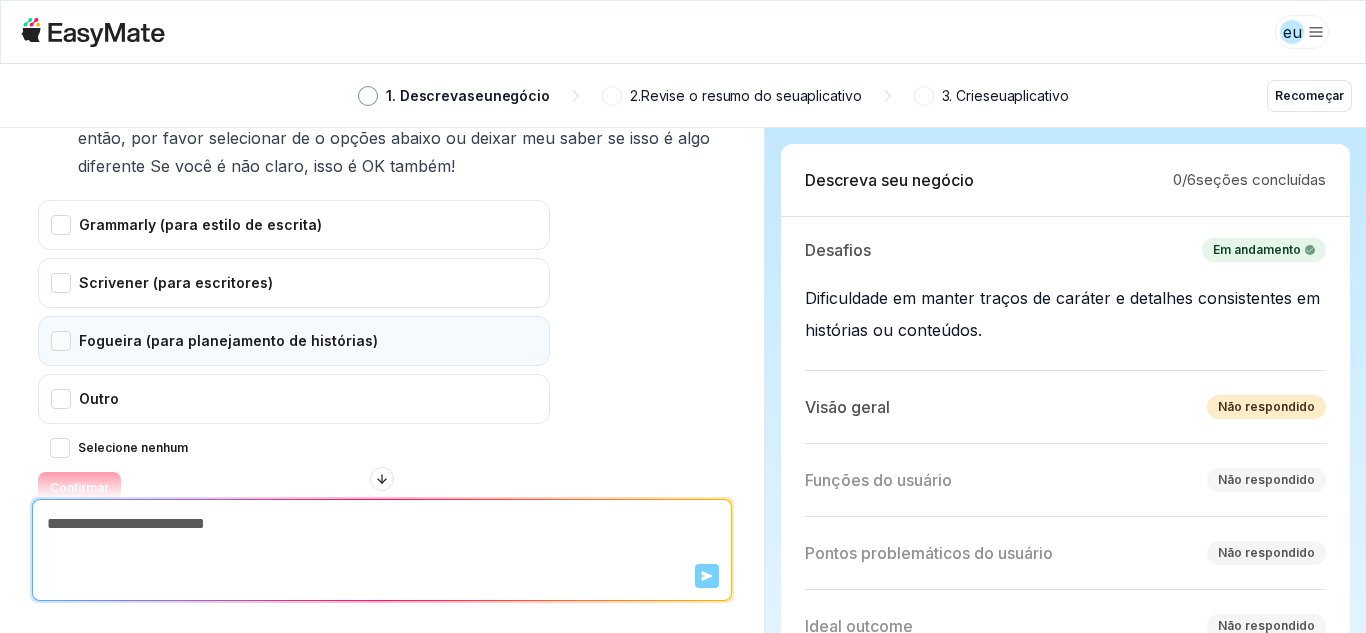 scroll, scrollTop: 1353, scrollLeft: 0, axis: vertical 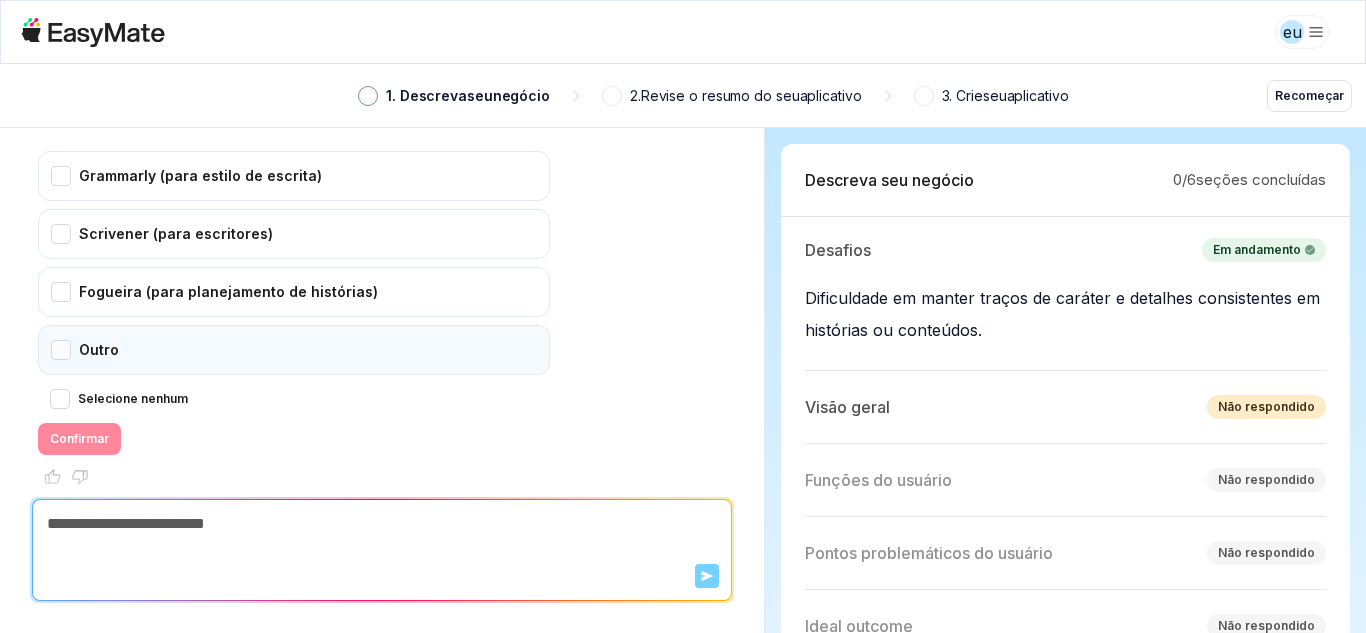 click on "Outro" at bounding box center (294, 350) 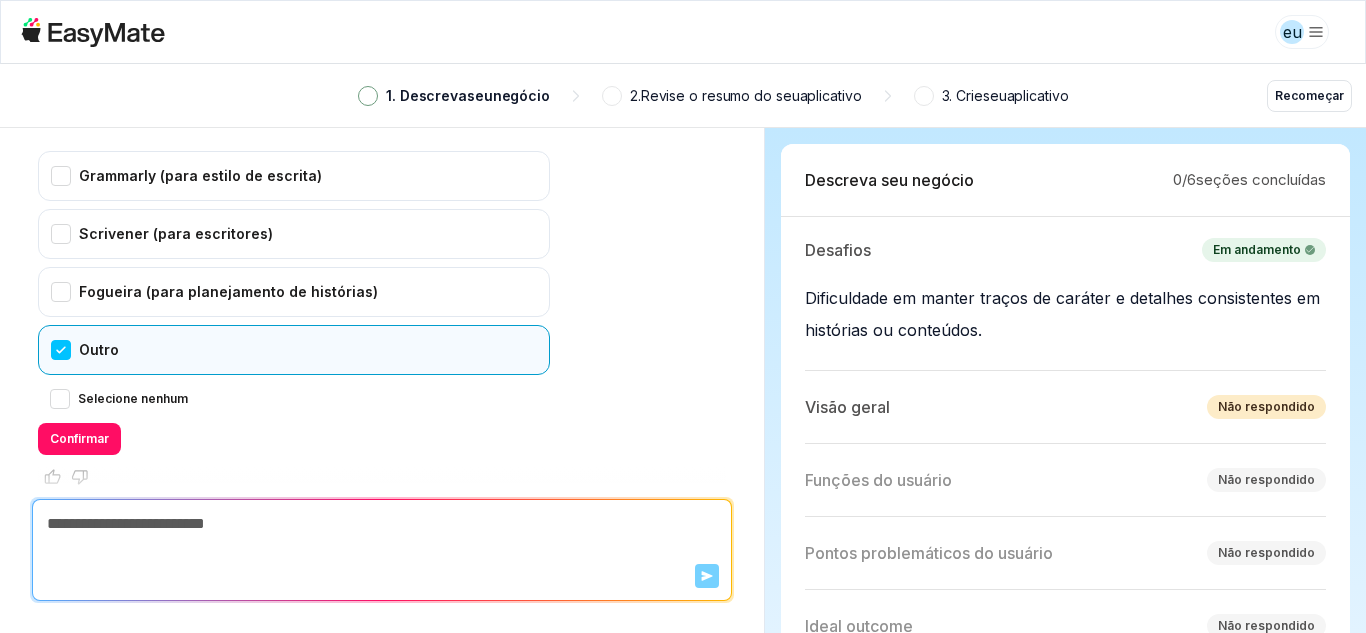 click on "Selecione nenhum Confirmar" at bounding box center [294, 421] 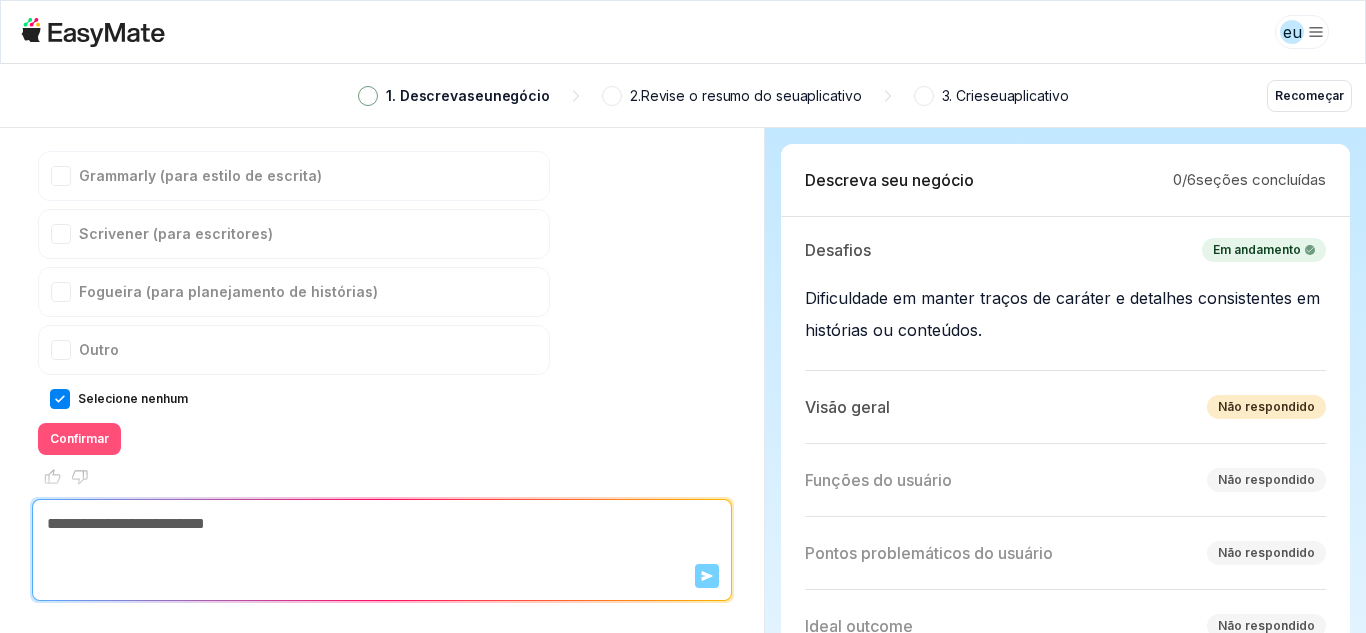 click on "Confirmar" at bounding box center [79, 439] 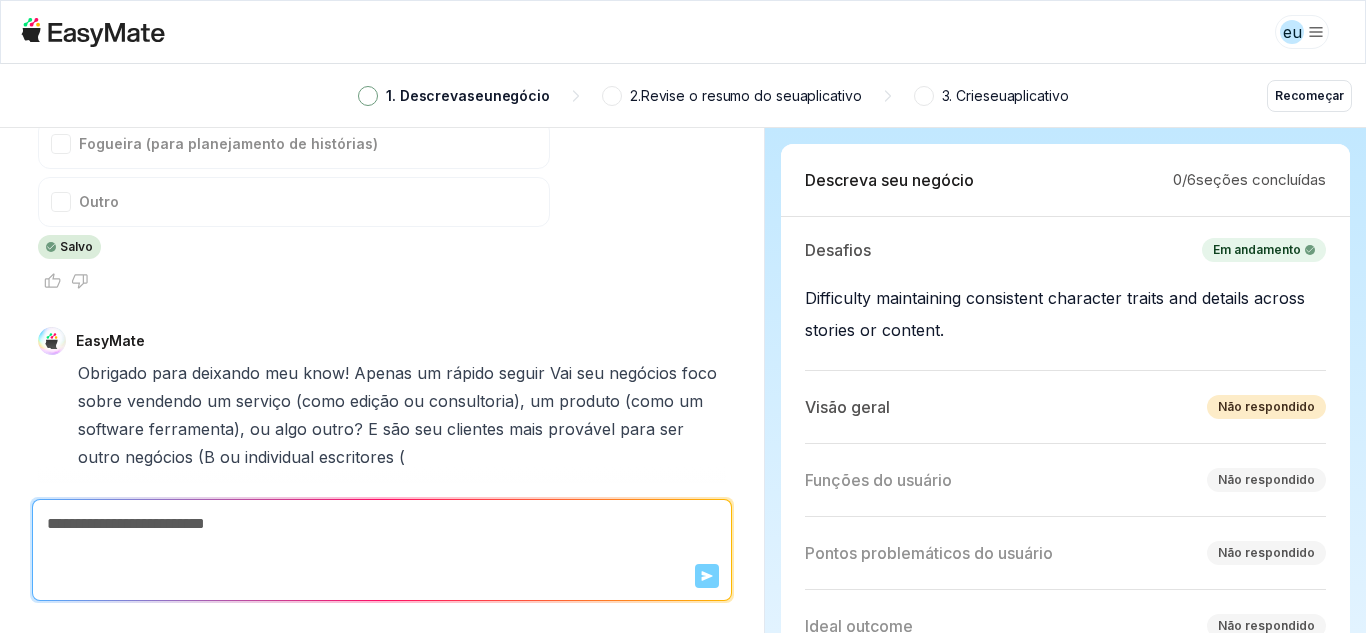 scroll, scrollTop: 1537, scrollLeft: 0, axis: vertical 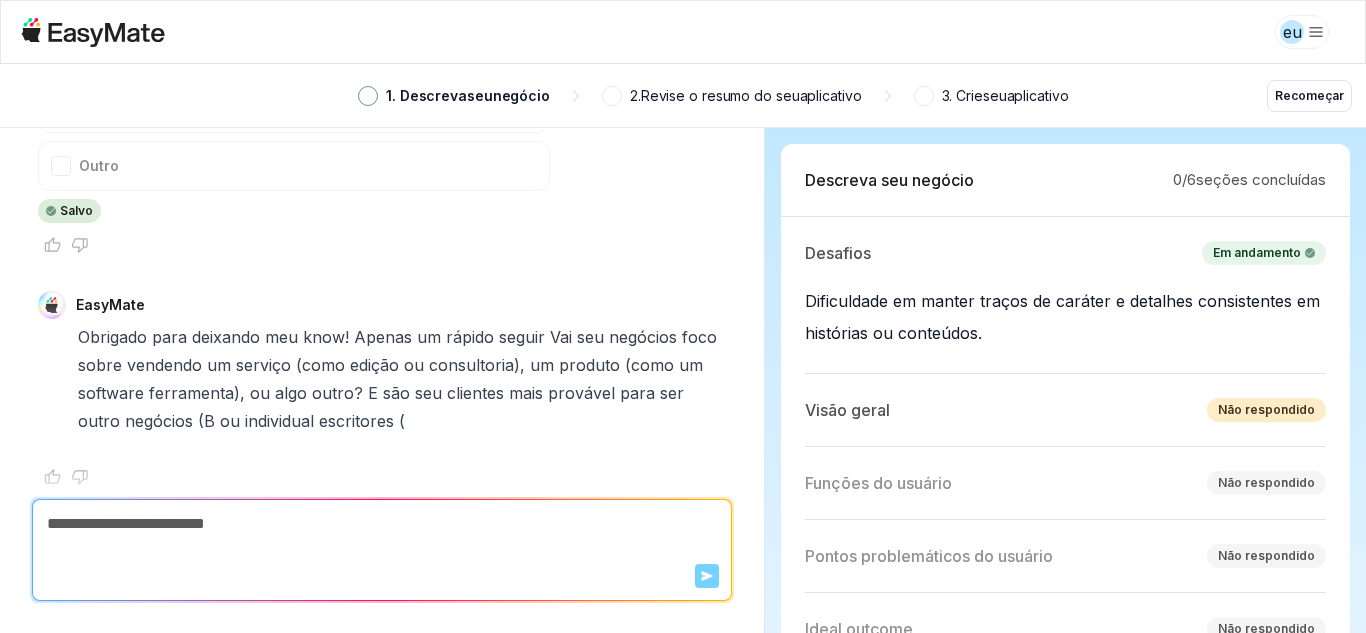 click 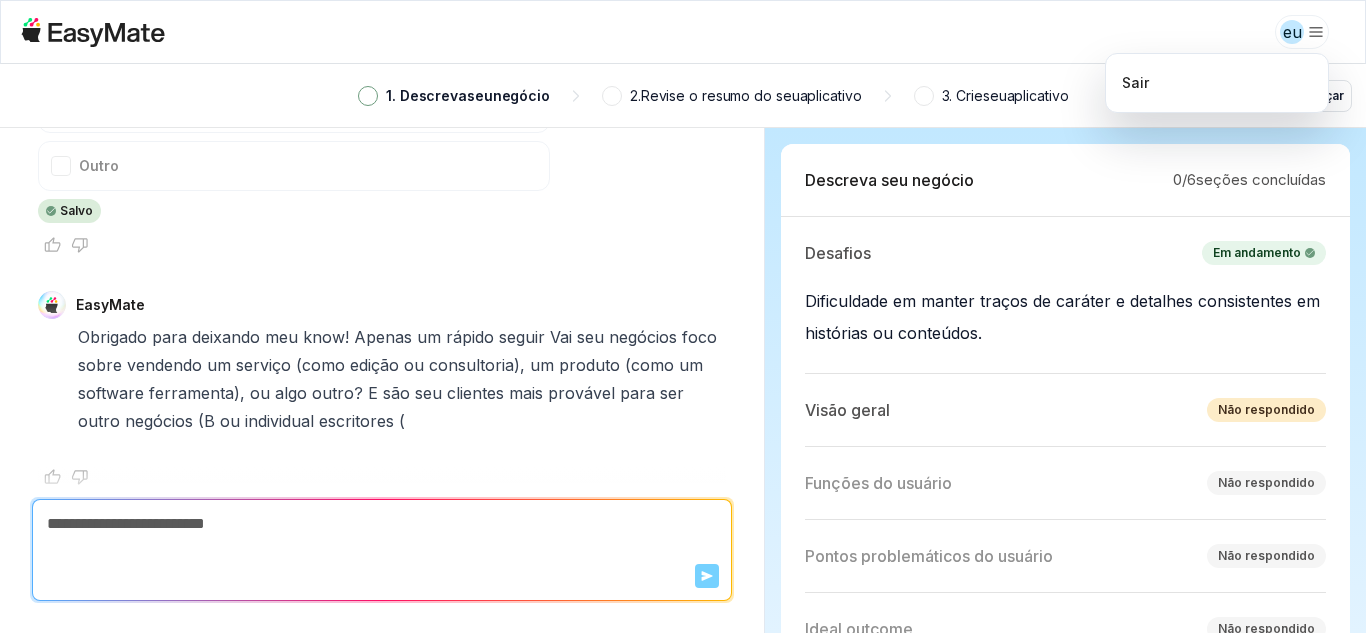 click on "eu 1. Descreva  seu  negócio 2.  Revise o resumo do seu  aplicativo 3. Crie  seu  aplicativo Recomeçar EasyMate Olá! Vamos começar. Qual problema ou necessidade empresarial está motivando você a buscar uma nova solução? eu a garota consistência de caráter
EasyMate Obrigado   para   compartilhamento!   Apenas   para   esclarecer,   quando   você   menção   "personagem   consistência,"   são   você   referindo-se   para   um   negócios   problema   ou   precisar?   Eu sou   tentando   para   entender   o   subjacente   desafio   esse   solução   seria   ajuda   resolver.   Poderia   você   esclarecer   um   pedaço   mais?   Para   exemplo,   são   você   olhando   para   garantir   consistente   marca,   manter   personagem   consistência   em   contação de histórias,   ou   algo   outro?   Por favor   selecionar   de   o   opções   abaixo   ou   deixar   meu   saber   se   isso é   algo   diferente. Manter a consistência da marca em todos os materiais Outro Salvo EasyMate" at bounding box center (683, 316) 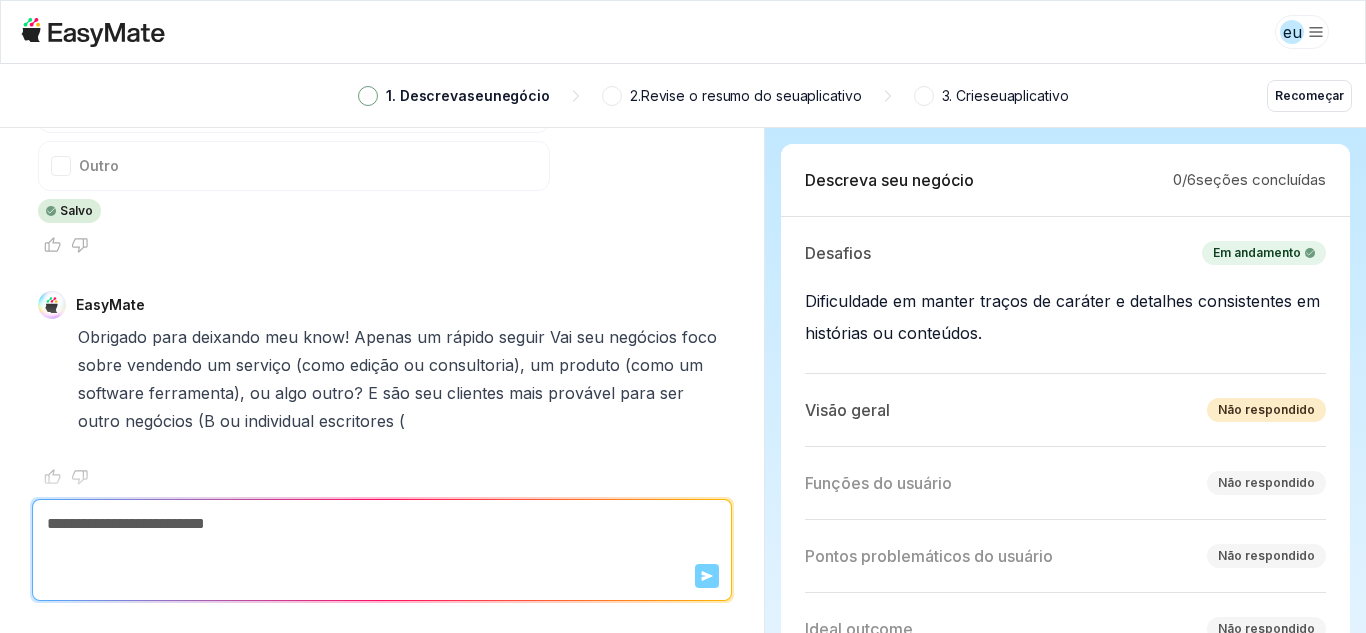 click at bounding box center (382, 524) 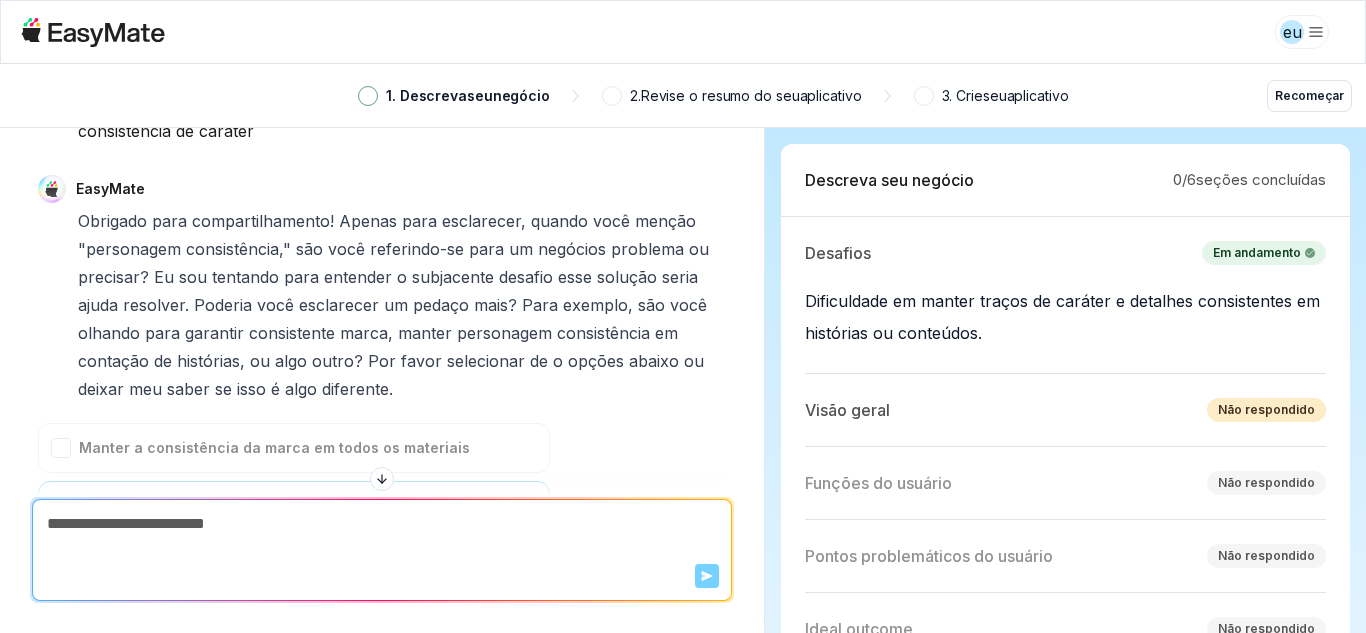 scroll, scrollTop: 0, scrollLeft: 0, axis: both 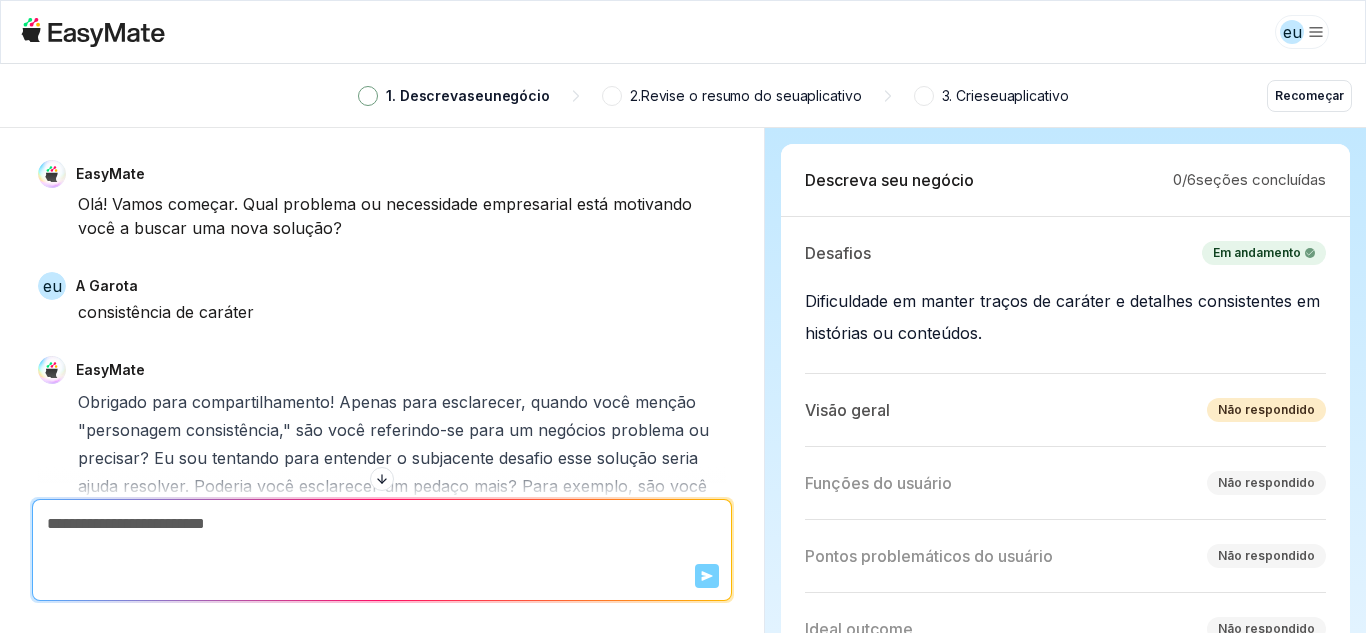 click on "2.  Revise o resumo do seu  aplicativo" at bounding box center (746, 96) 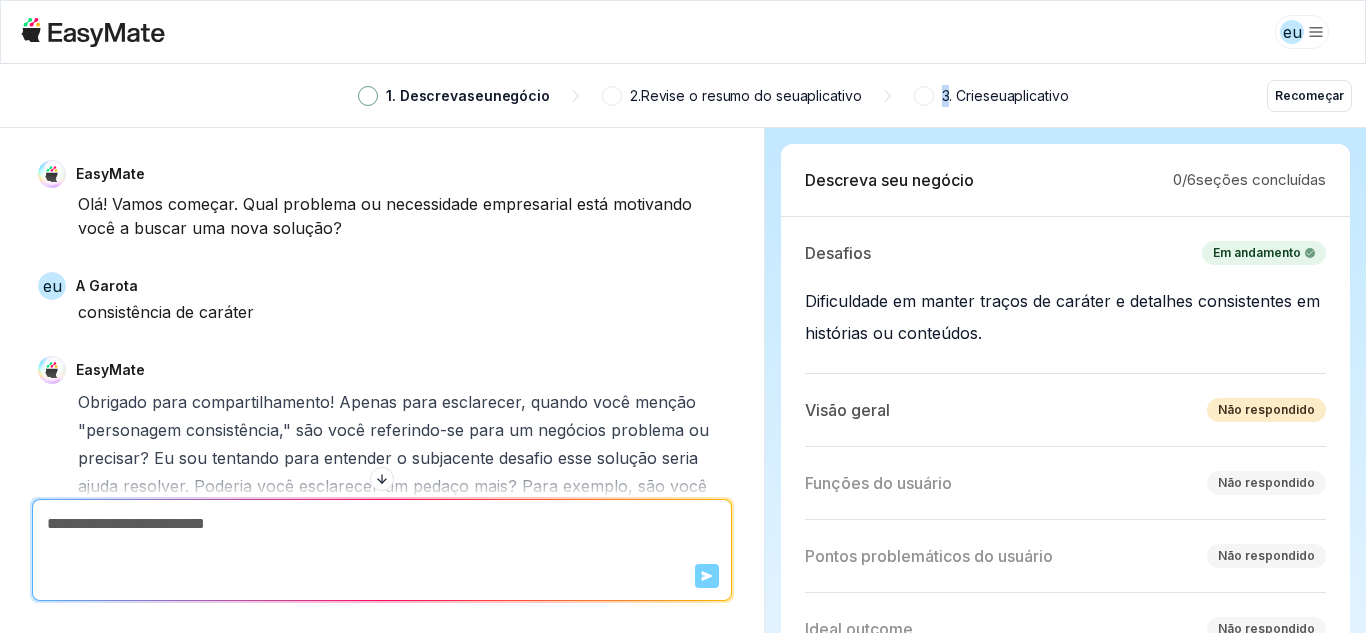 click on "3. Crie" at bounding box center [962, 95] 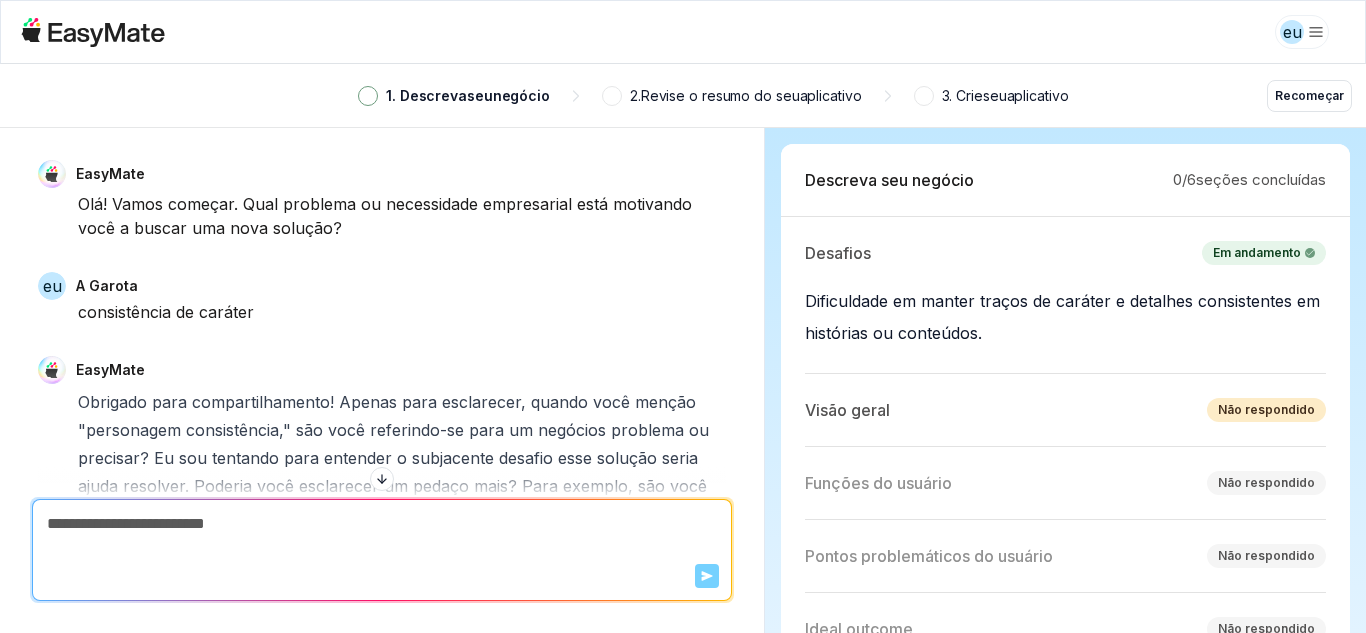 click 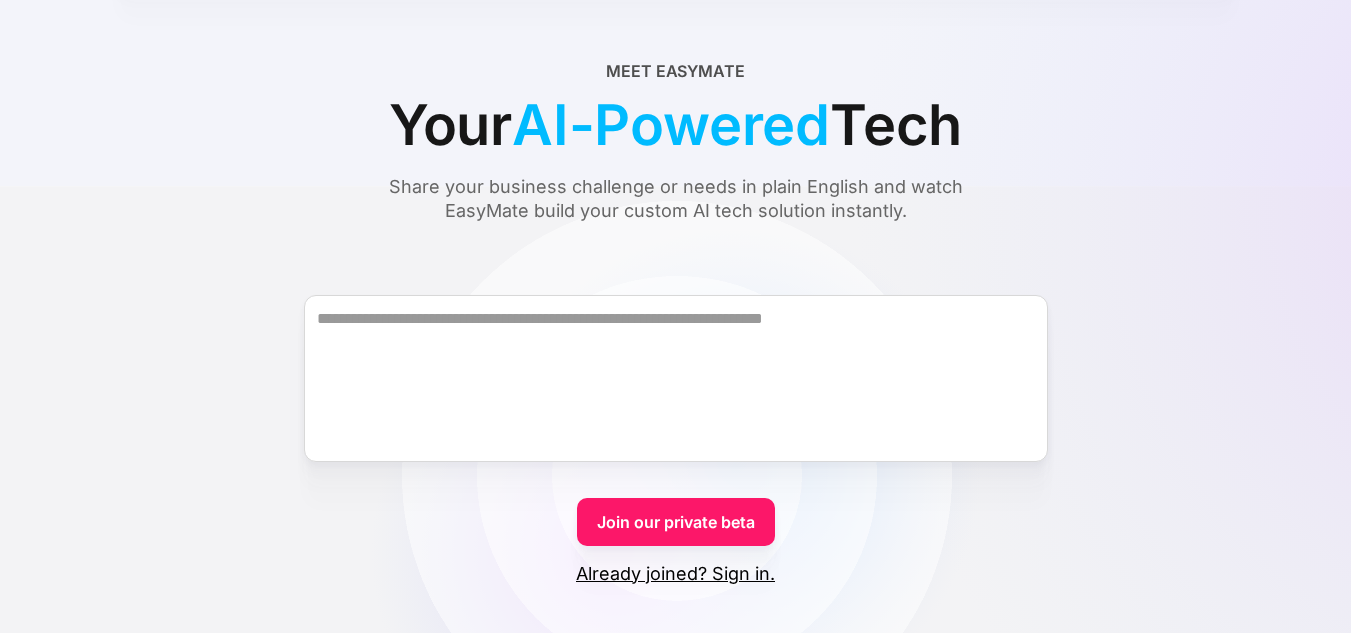 scroll, scrollTop: 200, scrollLeft: 0, axis: vertical 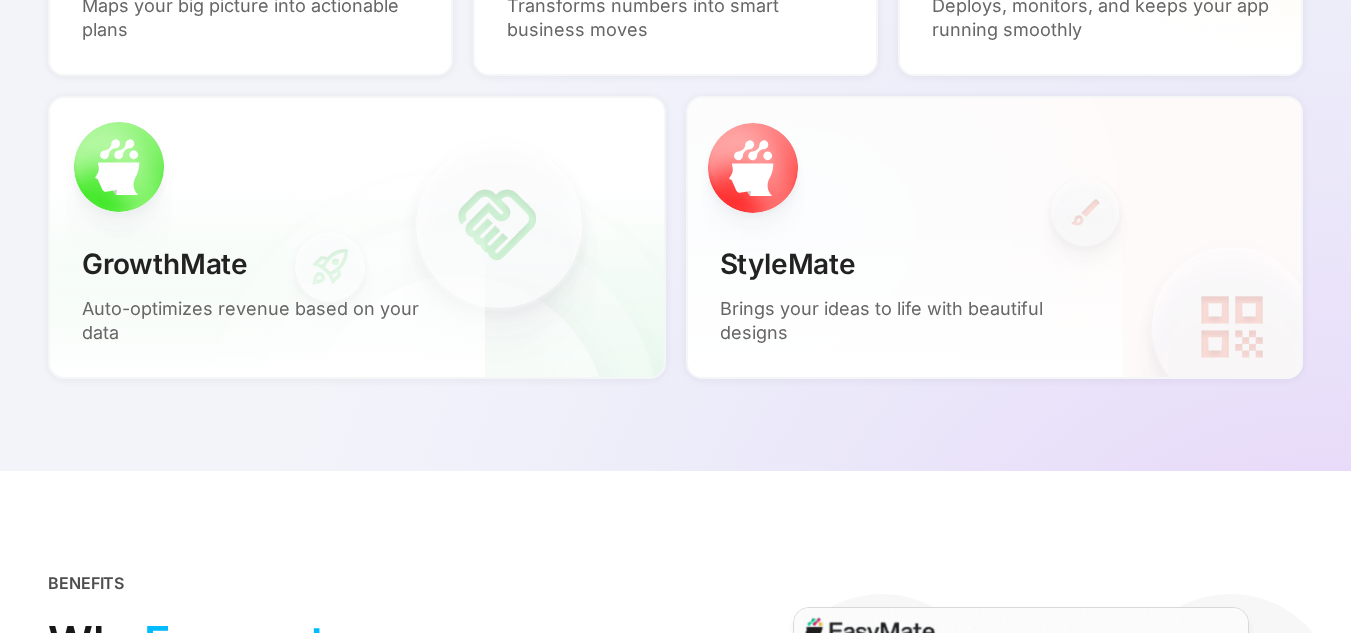 click on "StyleMate Brings your ideas to life with beautiful designs" at bounding box center [905, 294] 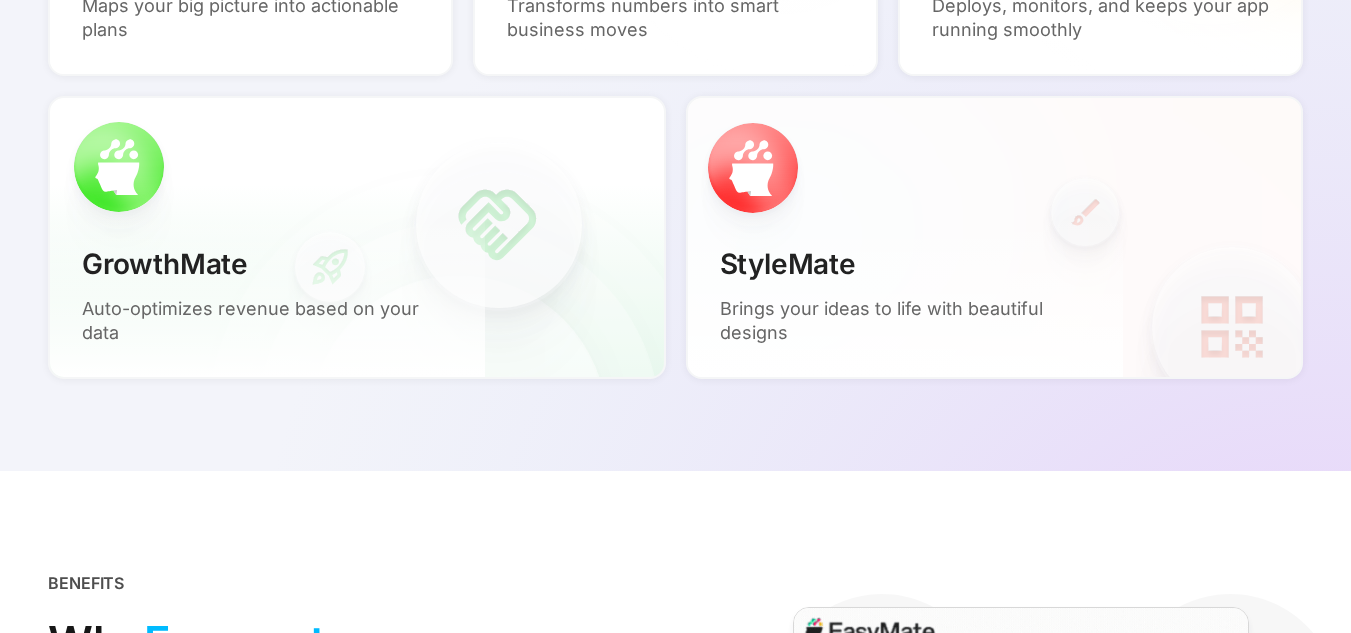 drag, startPoint x: 731, startPoint y: 165, endPoint x: 725, endPoint y: 192, distance: 27.658634 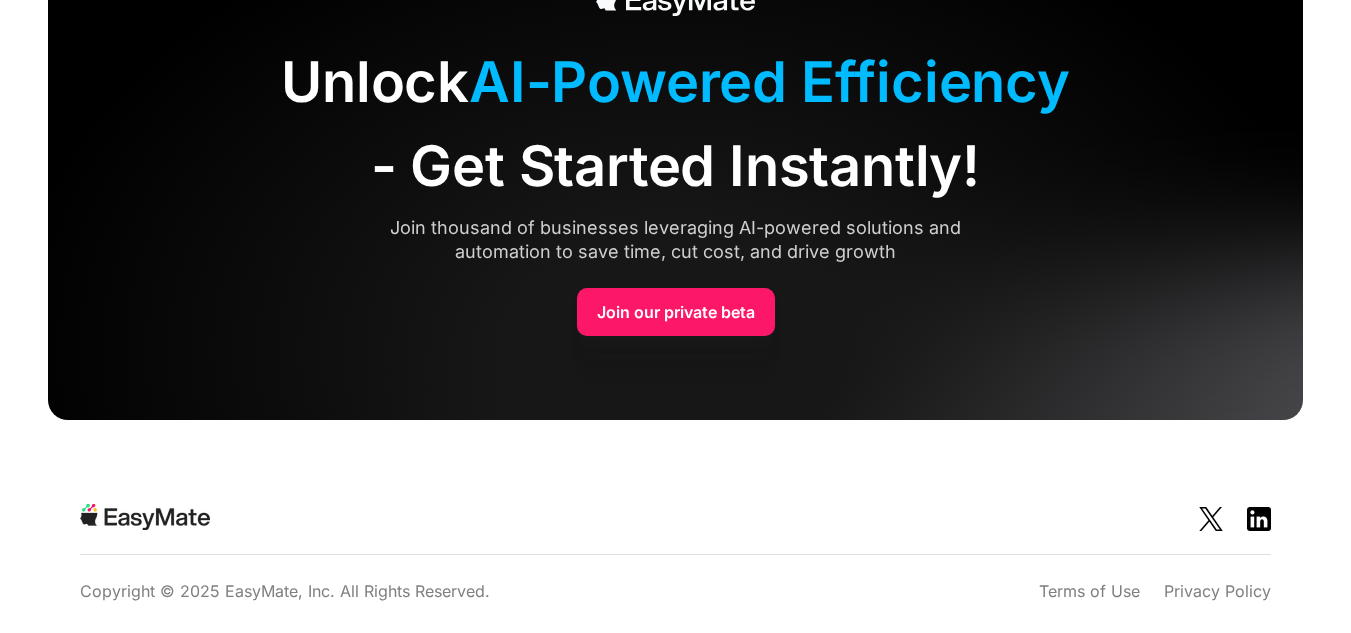 scroll, scrollTop: 5052, scrollLeft: 0, axis: vertical 